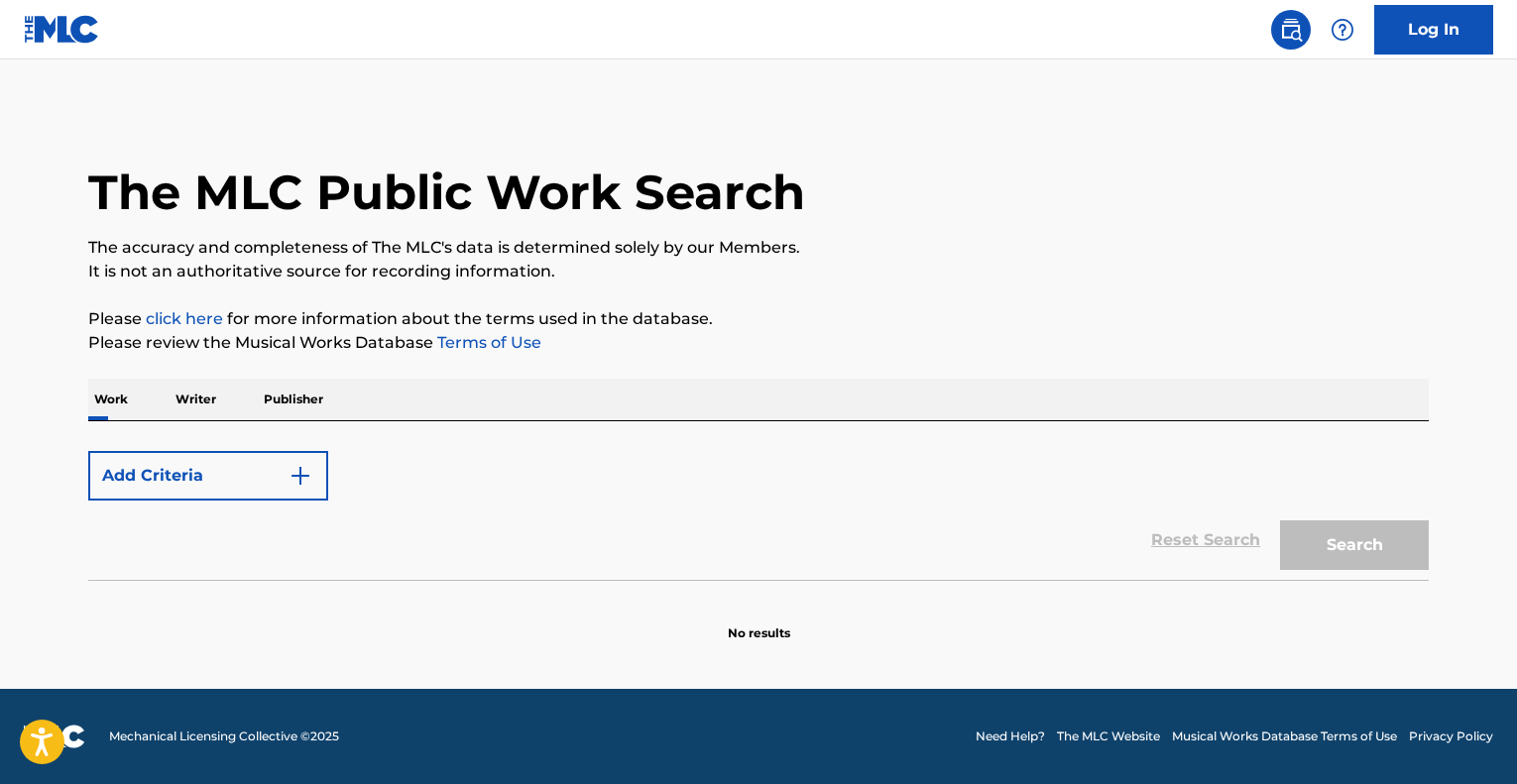 scroll, scrollTop: 0, scrollLeft: 0, axis: both 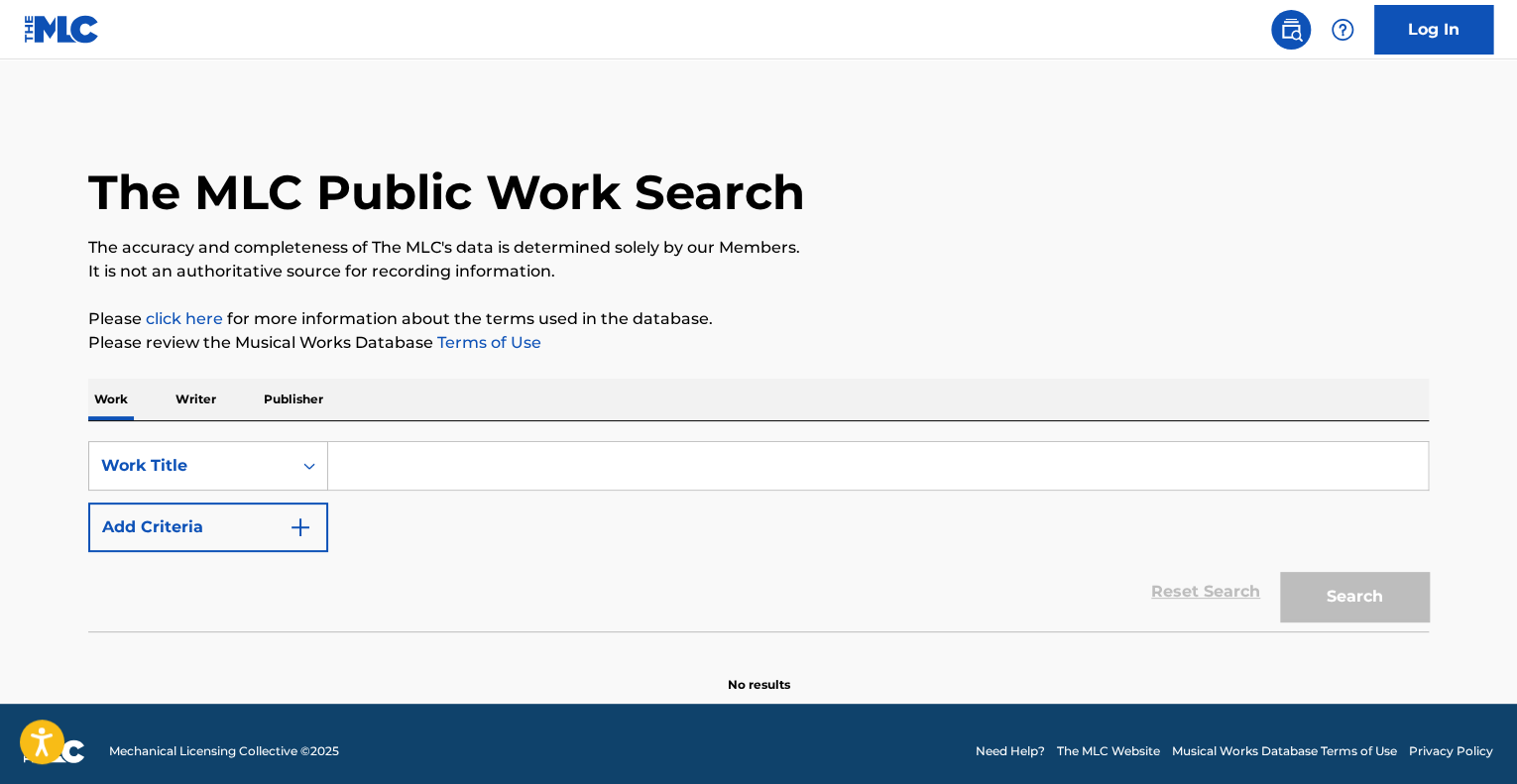click at bounding box center [877, 466] 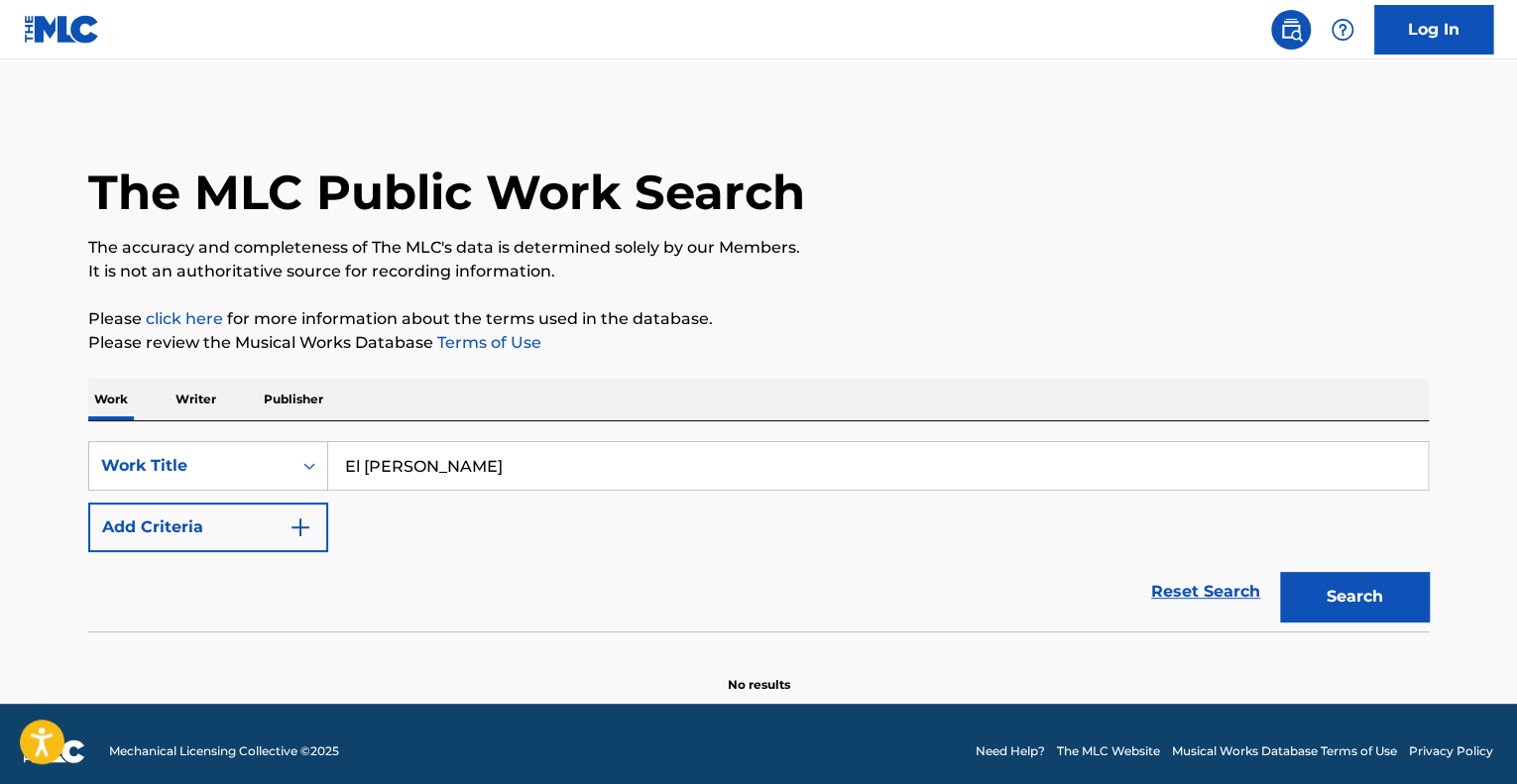 type on "El [PERSON_NAME]" 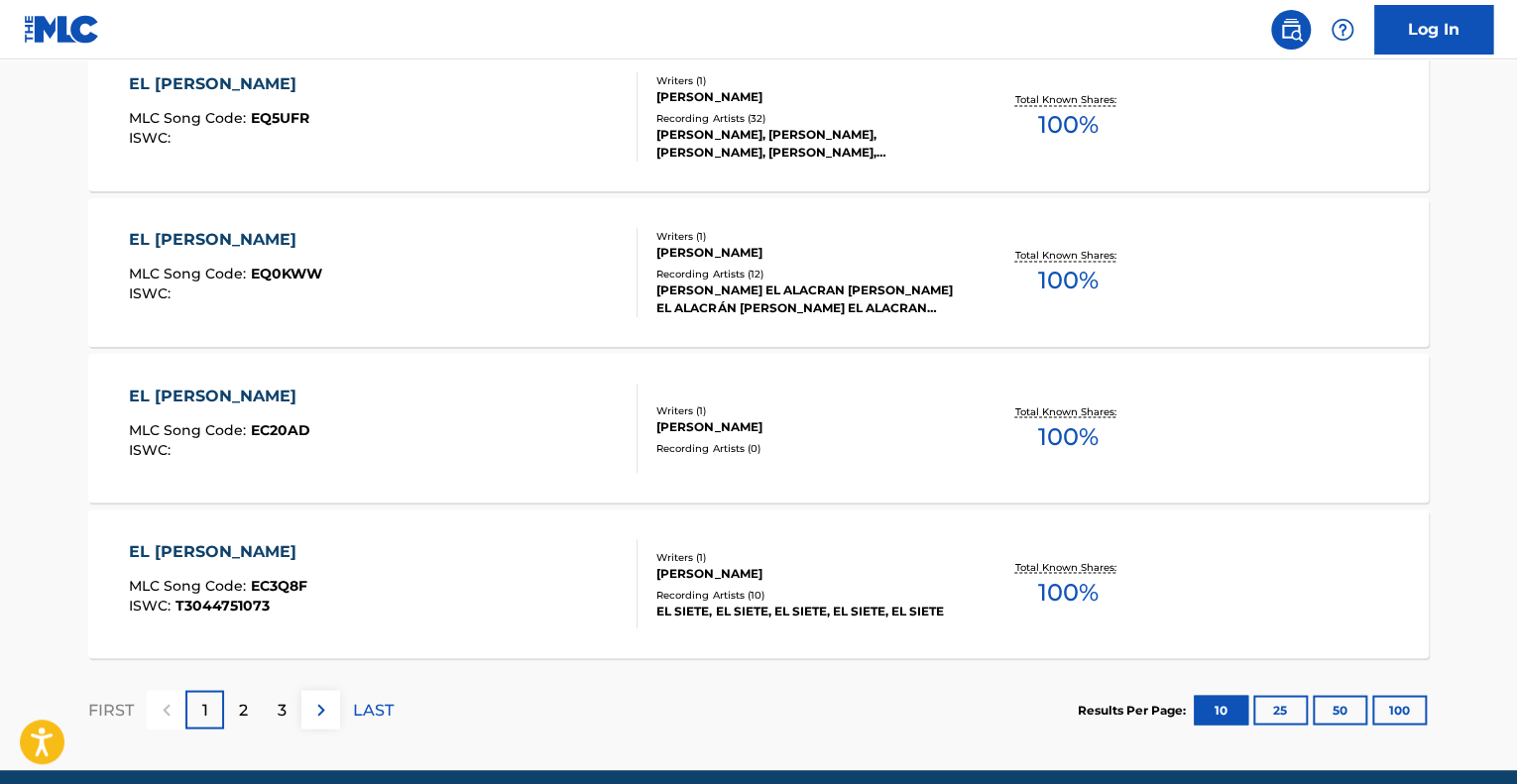 scroll, scrollTop: 1641, scrollLeft: 0, axis: vertical 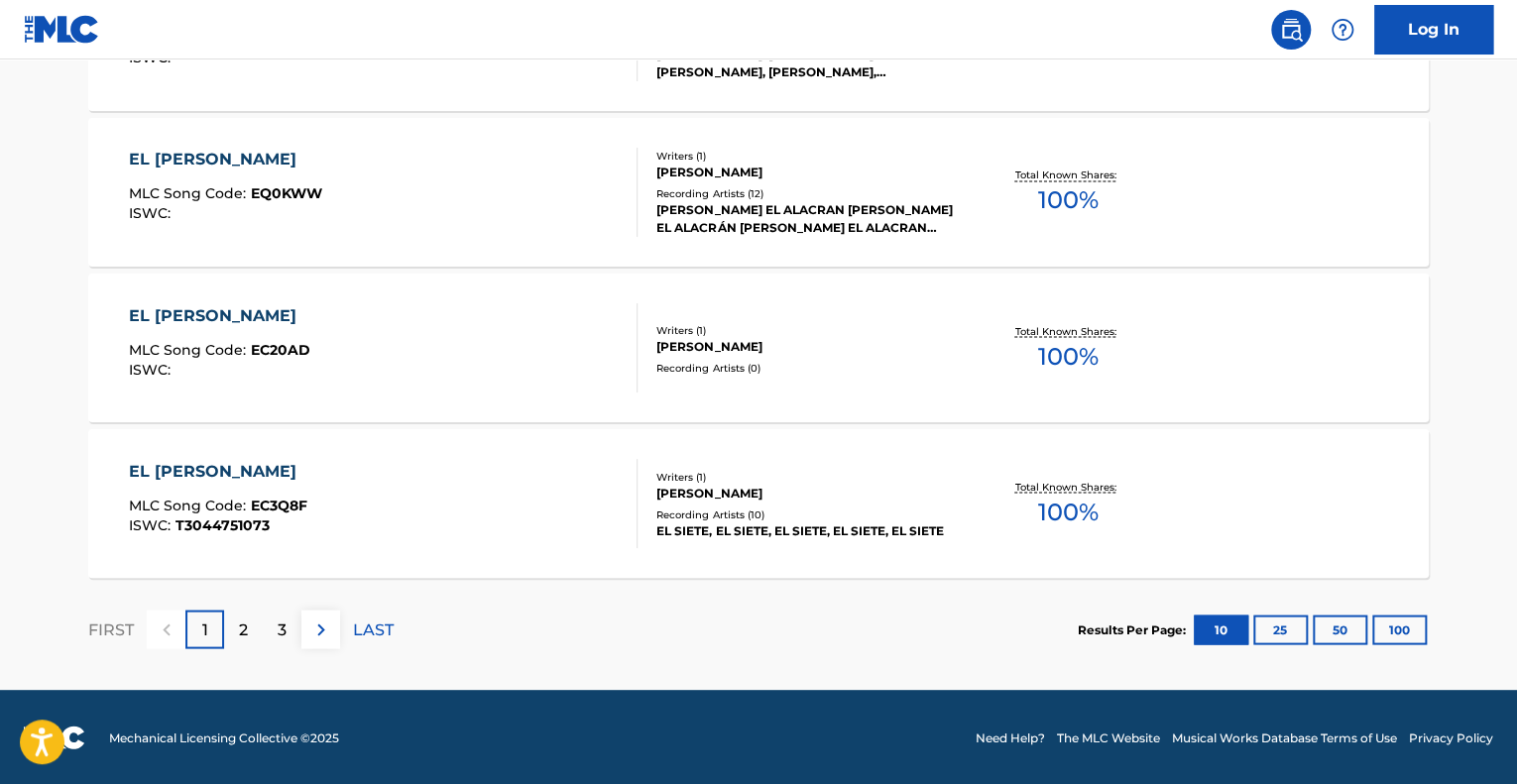 click on "25" at bounding box center [1280, 629] 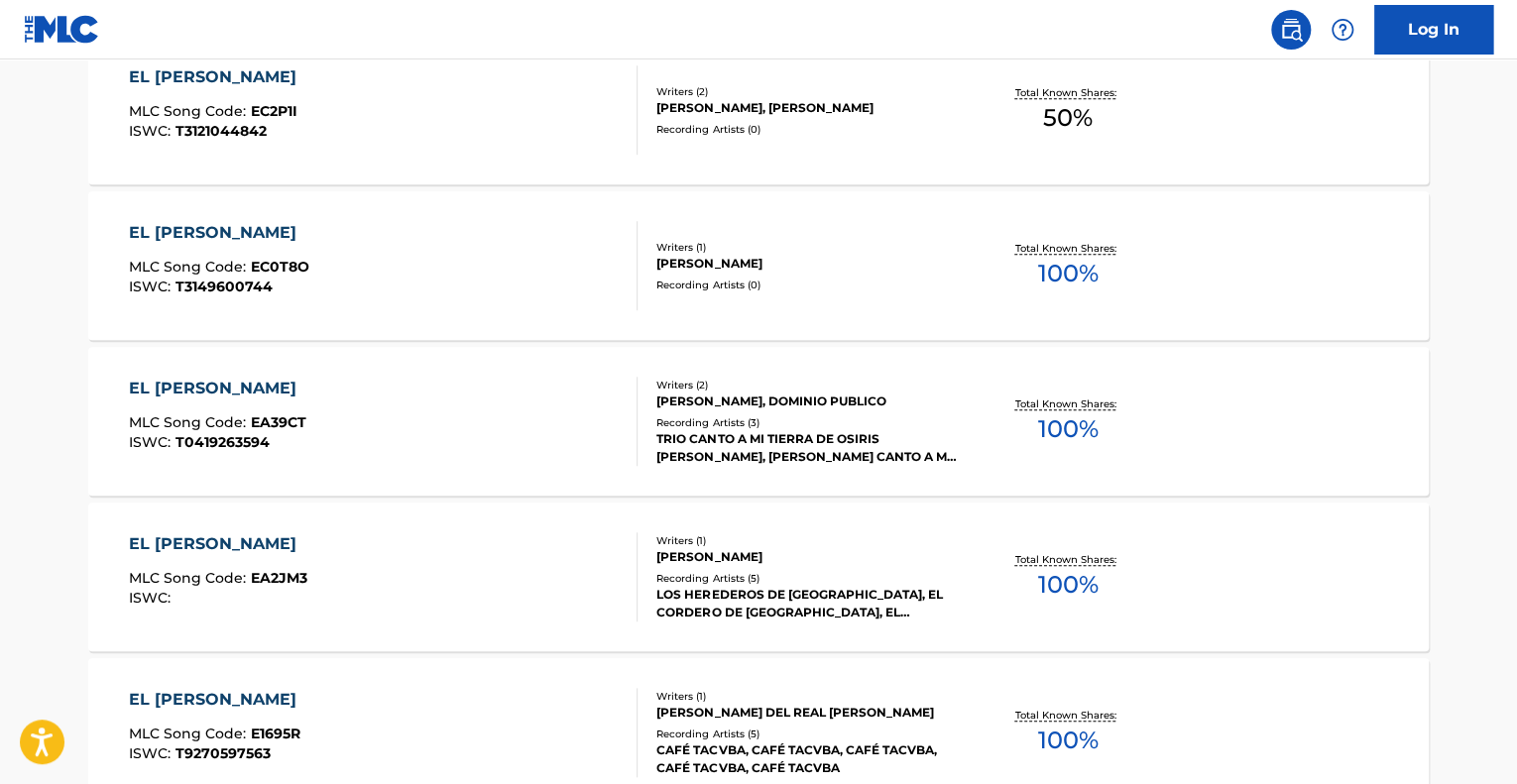 scroll, scrollTop: 353, scrollLeft: 0, axis: vertical 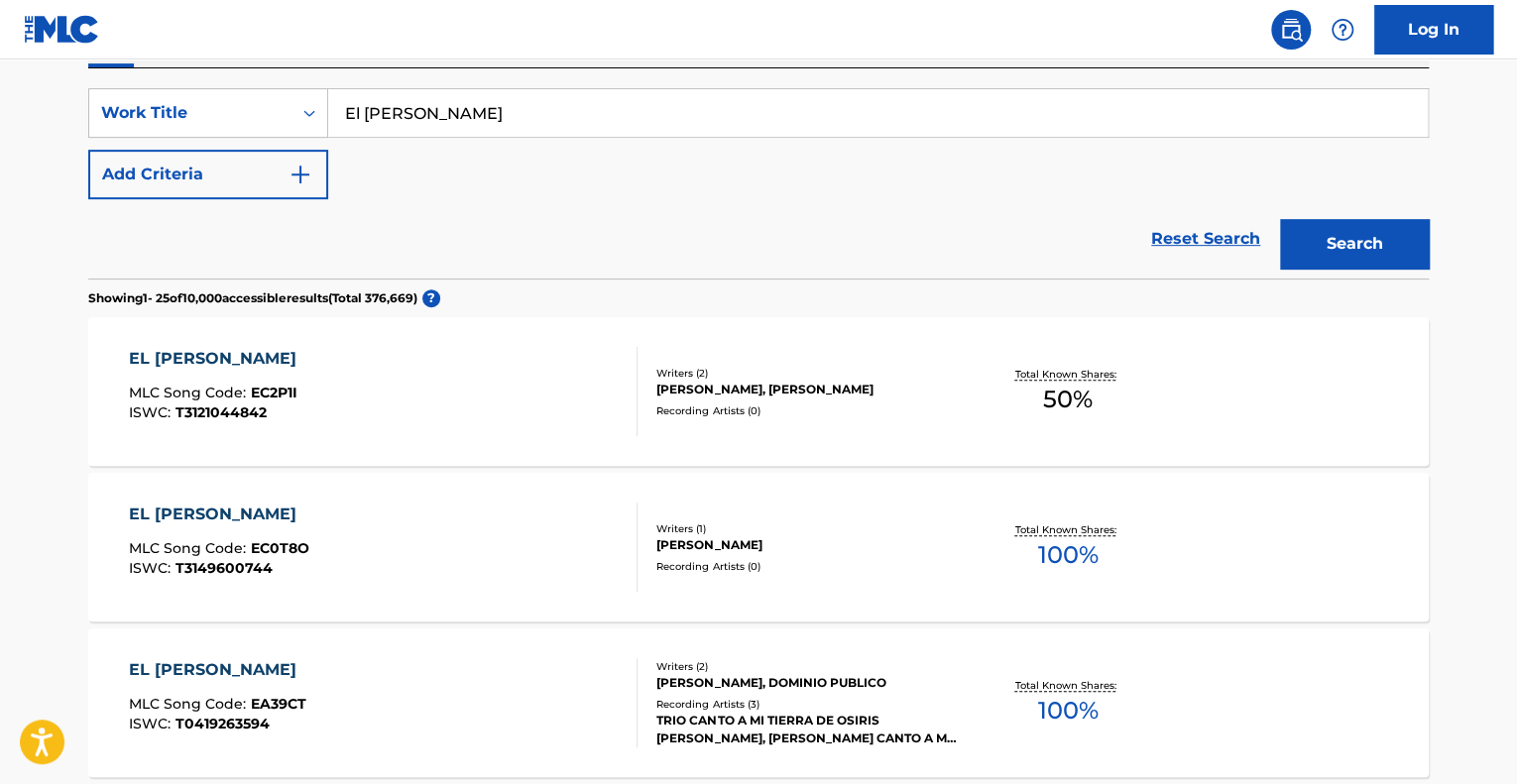 click on "Add Criteria" at bounding box center (208, 174) 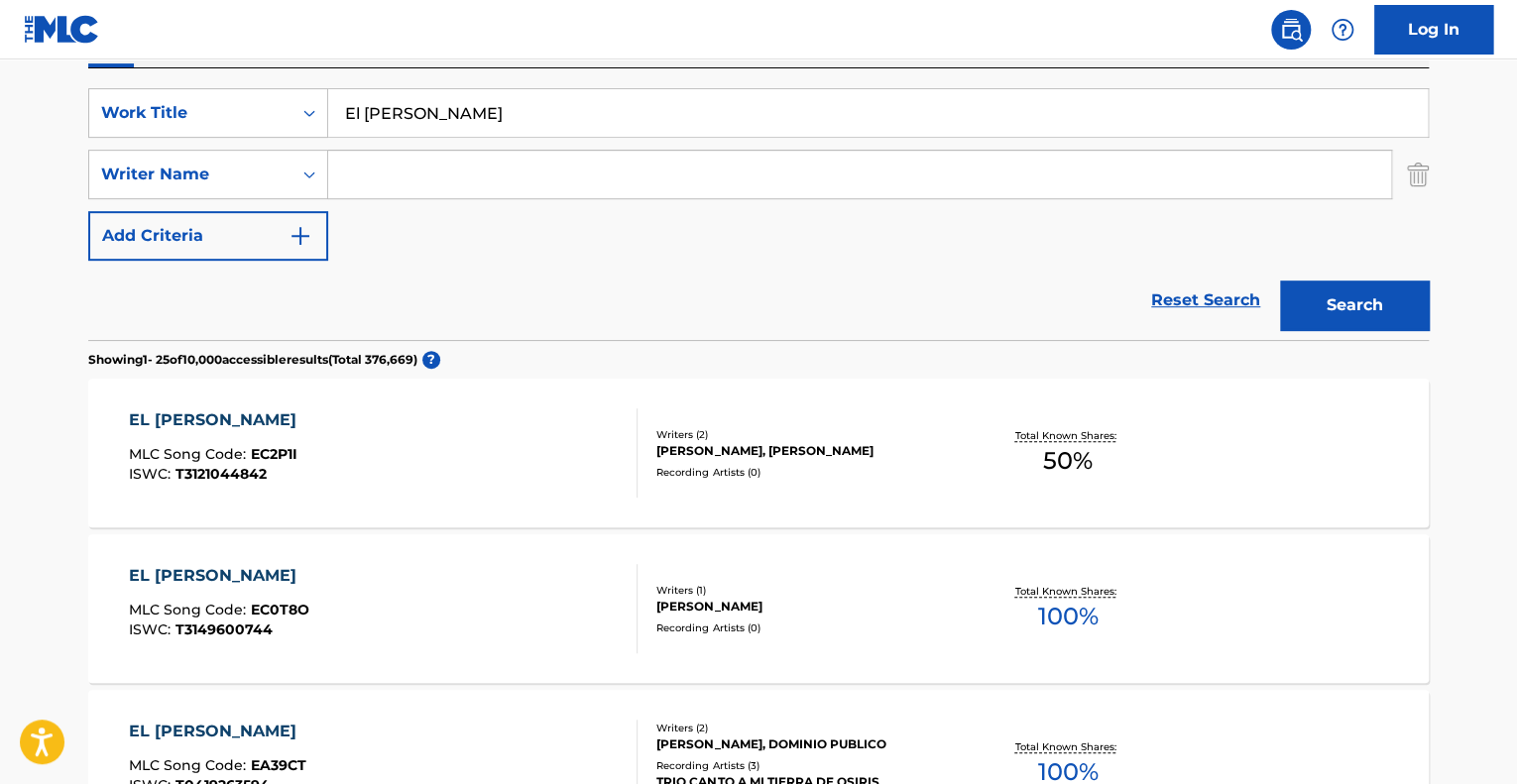click at bounding box center [860, 174] 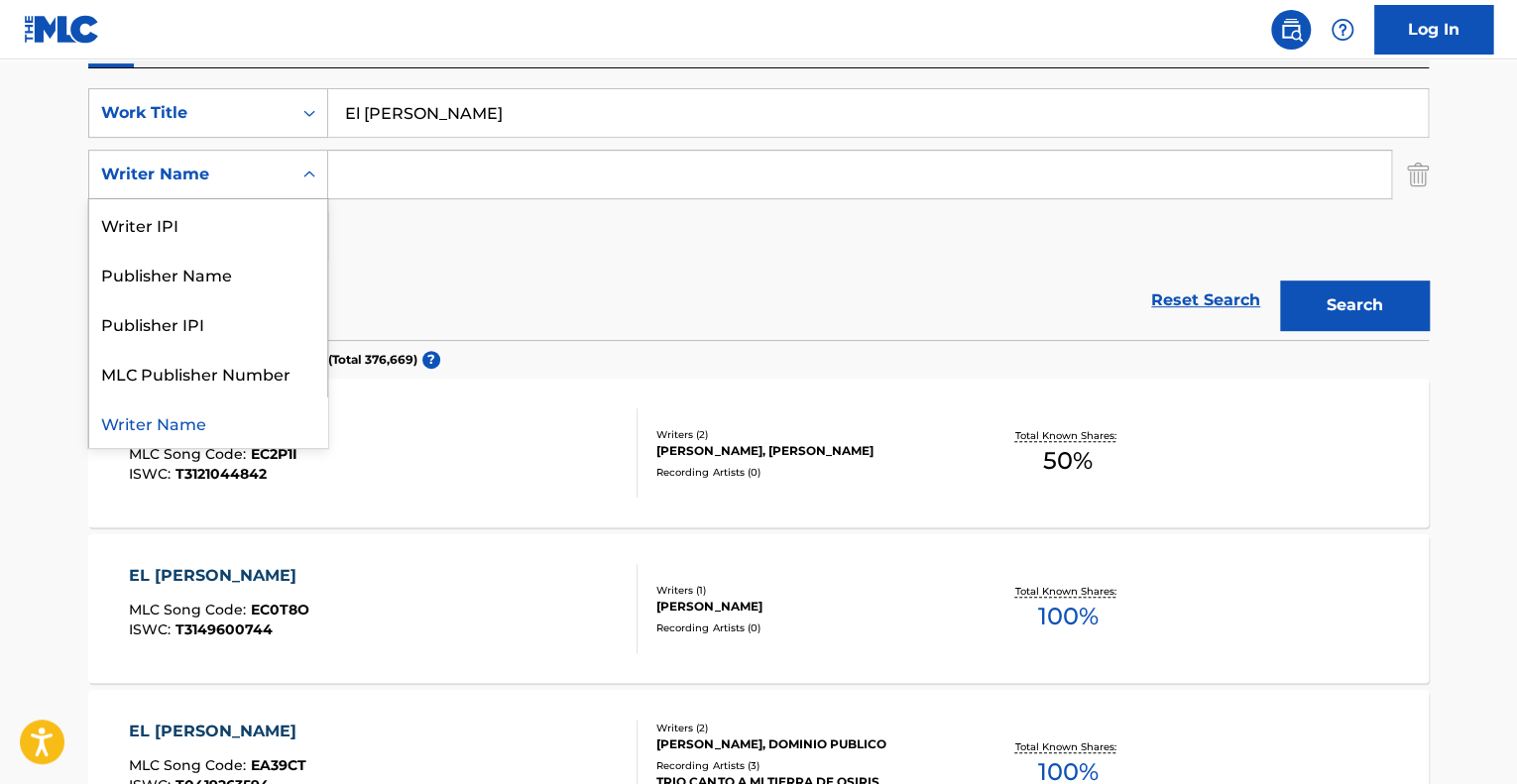 click 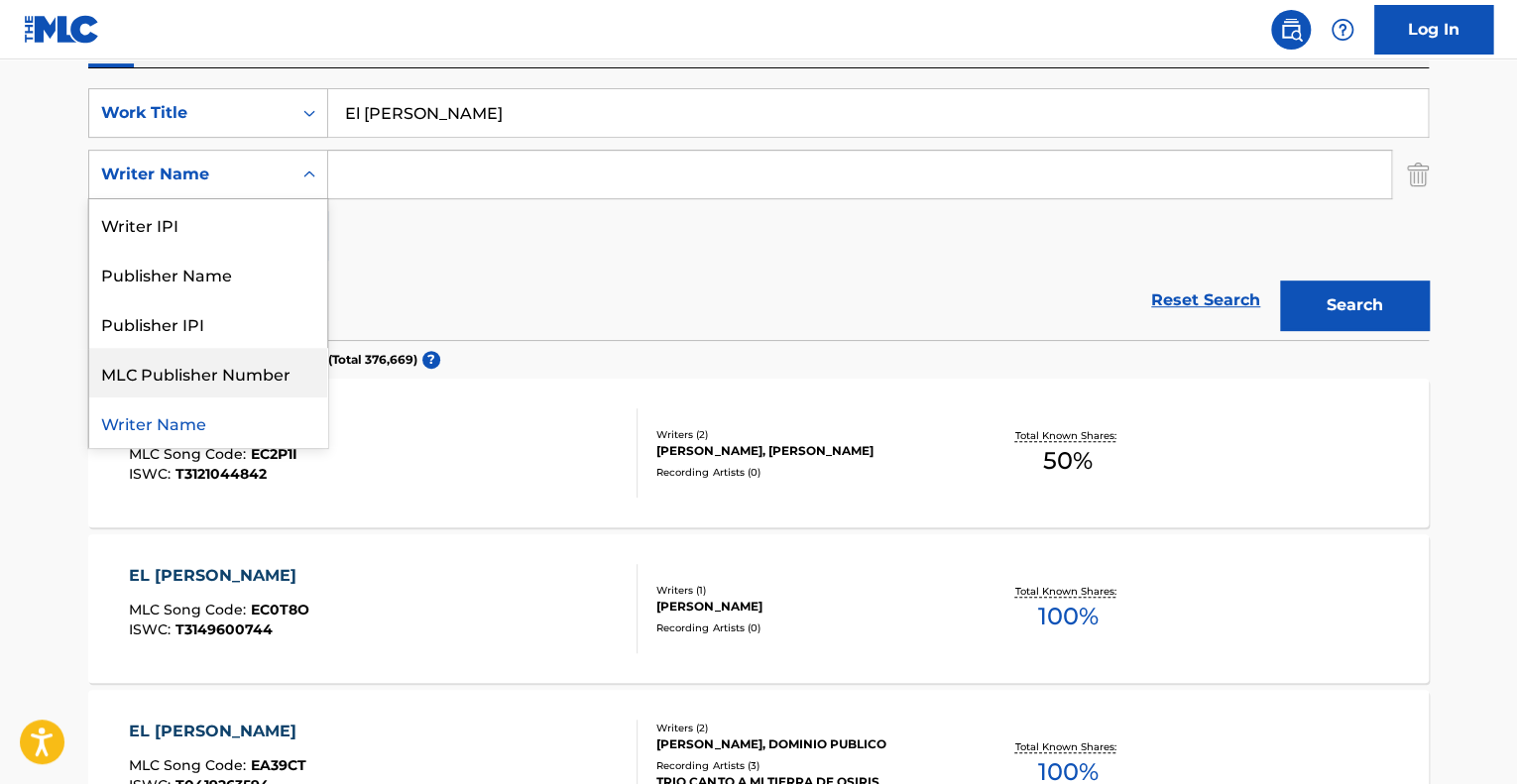 click on "SearchWithCriteria71b6dcbd-36c9-4483-adea-1e3e53de1ef9 Work Title El [PERSON_NAME] SearchWithCriteria29c10b0b-d30c-48b5-a0bd-709e6a8aa3af 5 results available. Use Up and Down to choose options, press Enter to select the currently focused option, press Escape to exit the menu, press Tab to select the option and exit the menu. Writer Name Writer IPI Publisher Name Publisher IPI MLC Publisher Number Writer Name Add Criteria" at bounding box center (758, 174) 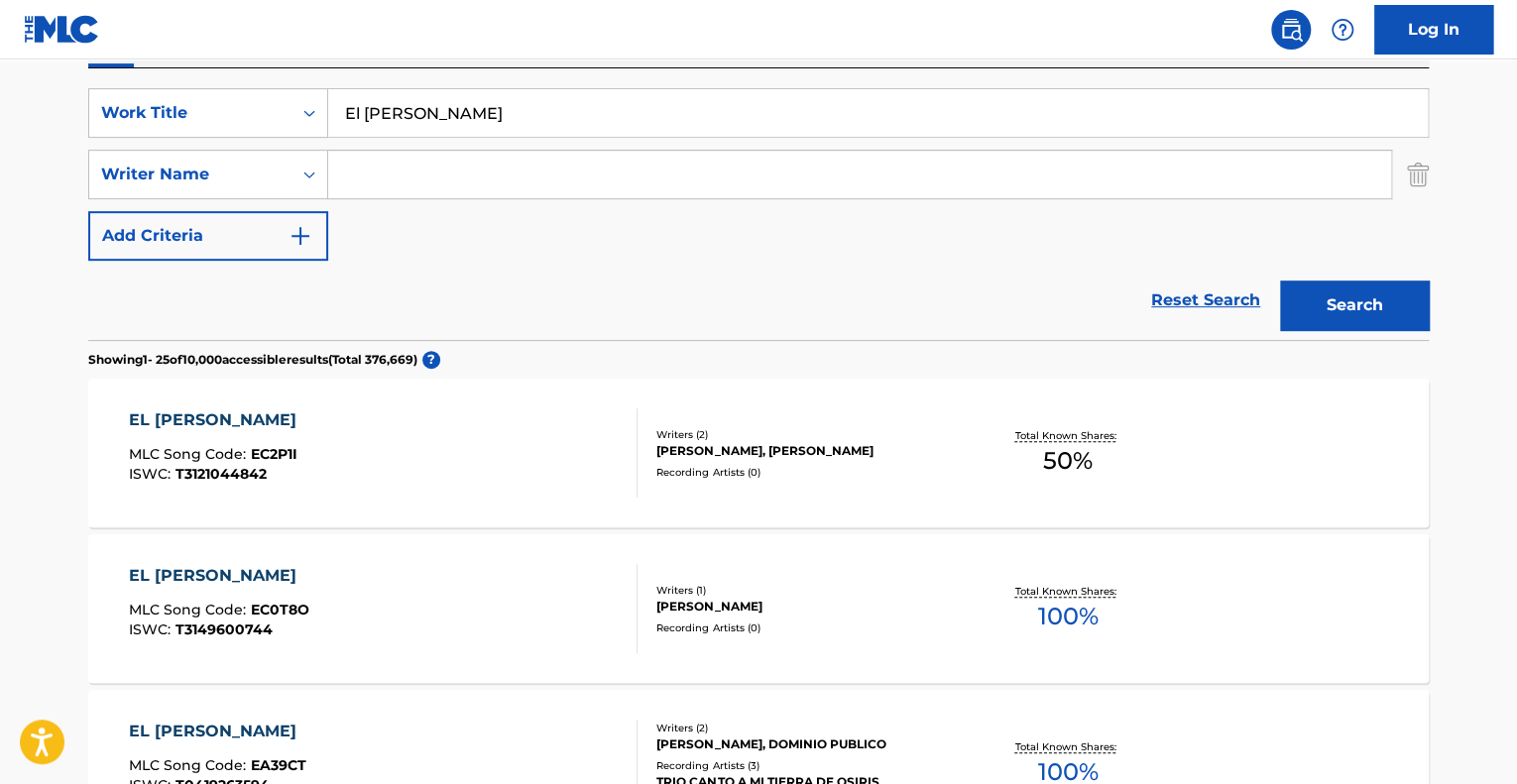 click at bounding box center (860, 174) 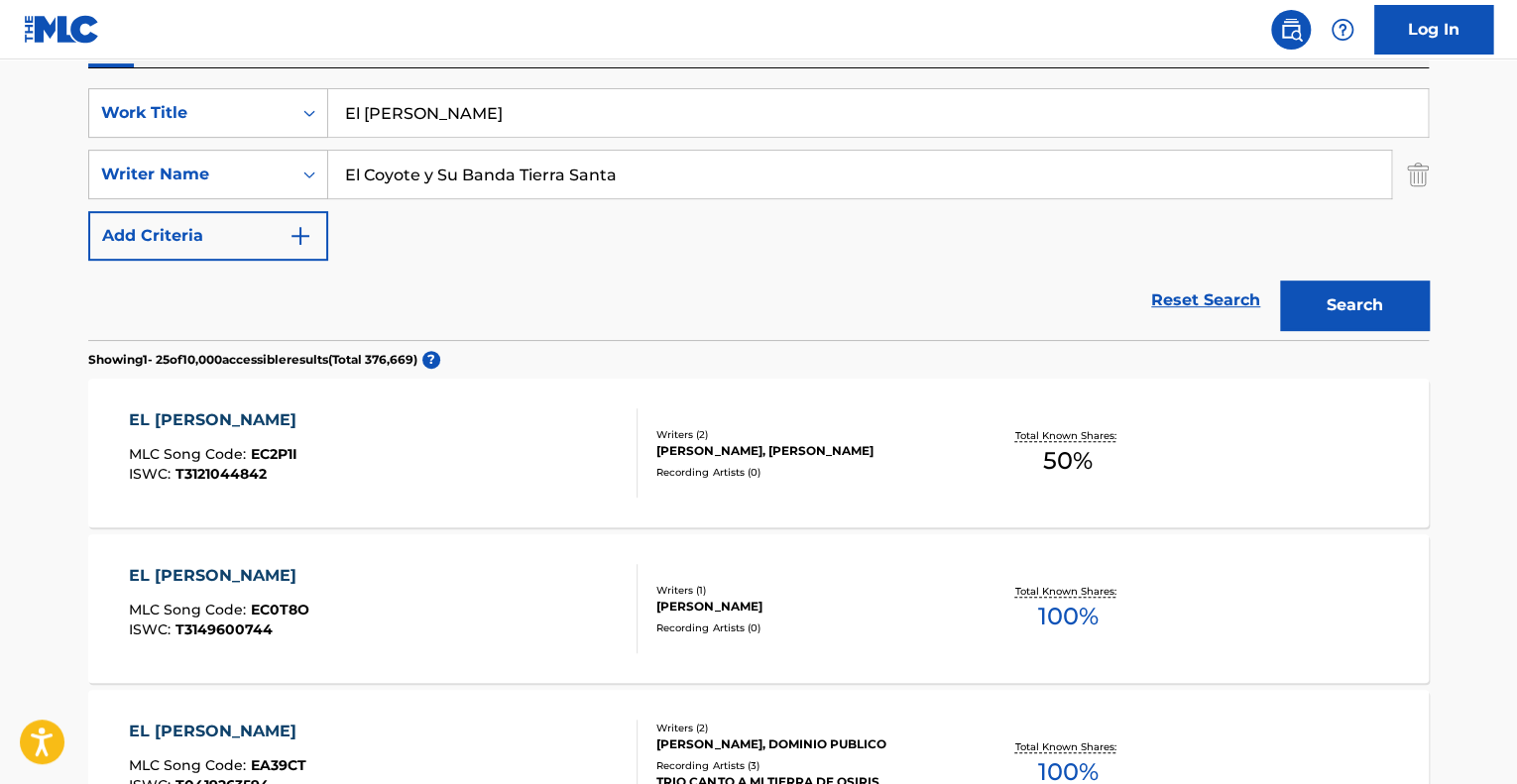 drag, startPoint x: 423, startPoint y: 179, endPoint x: 678, endPoint y: 180, distance: 255.00196 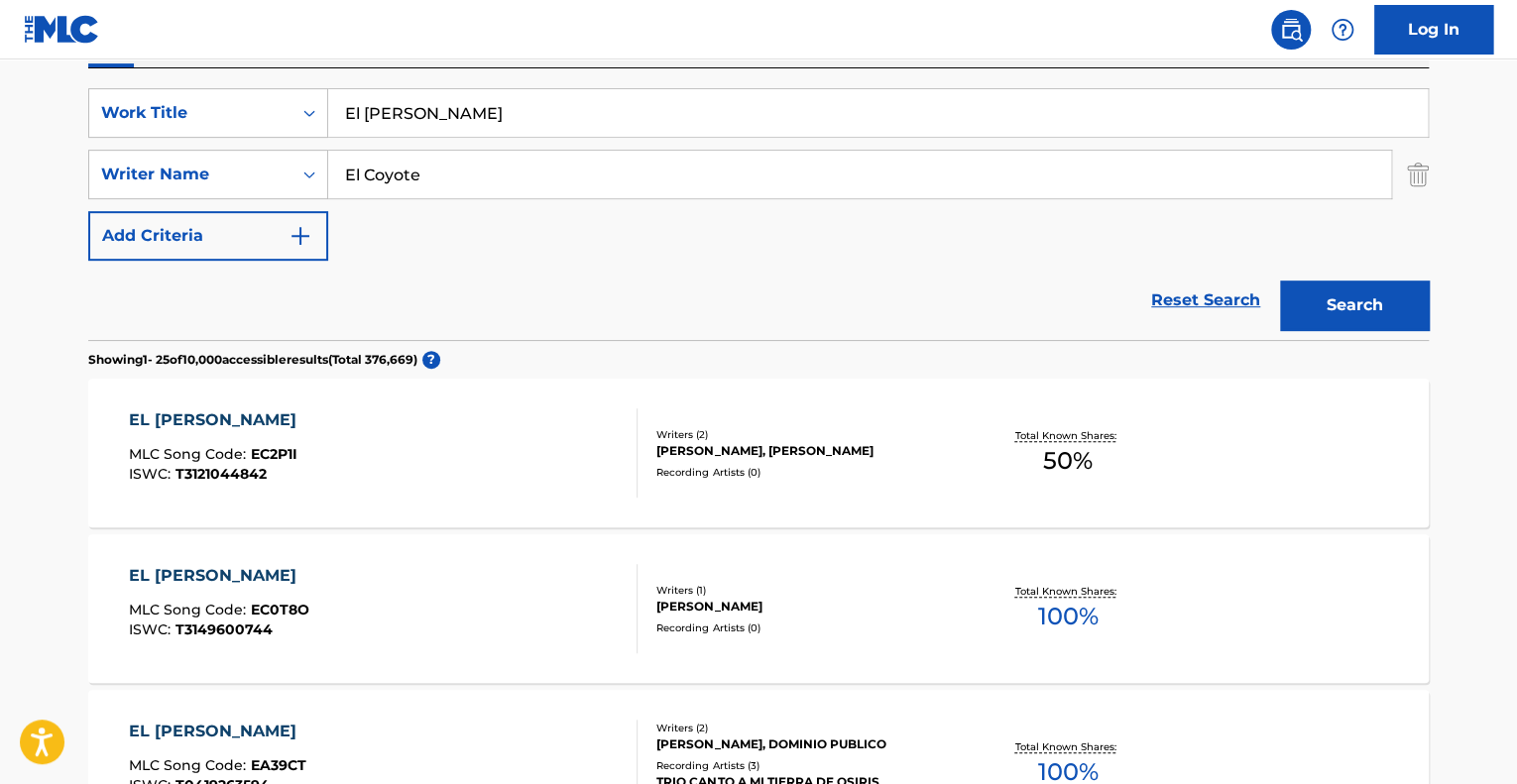 type on "El Coyote" 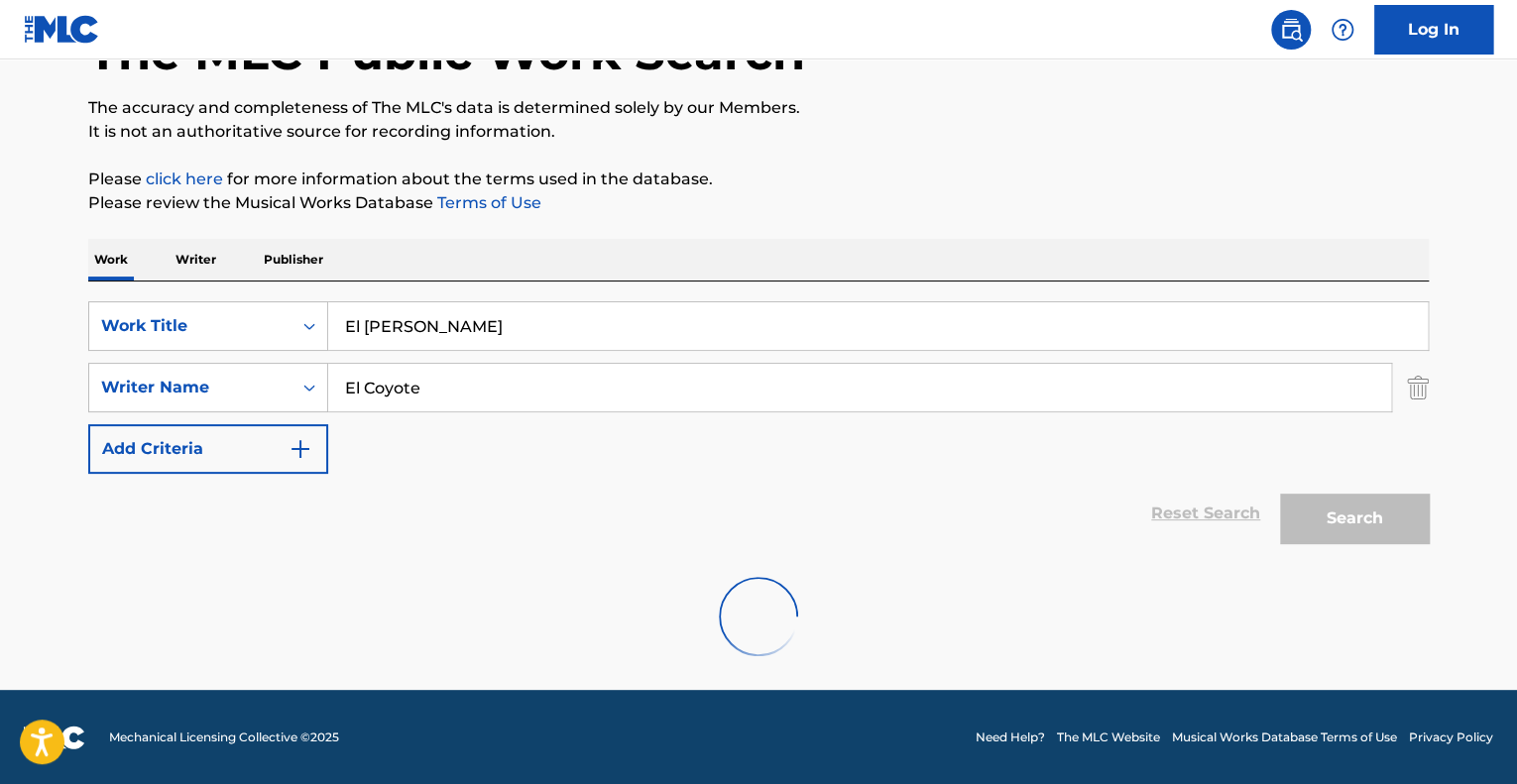 scroll, scrollTop: 75, scrollLeft: 0, axis: vertical 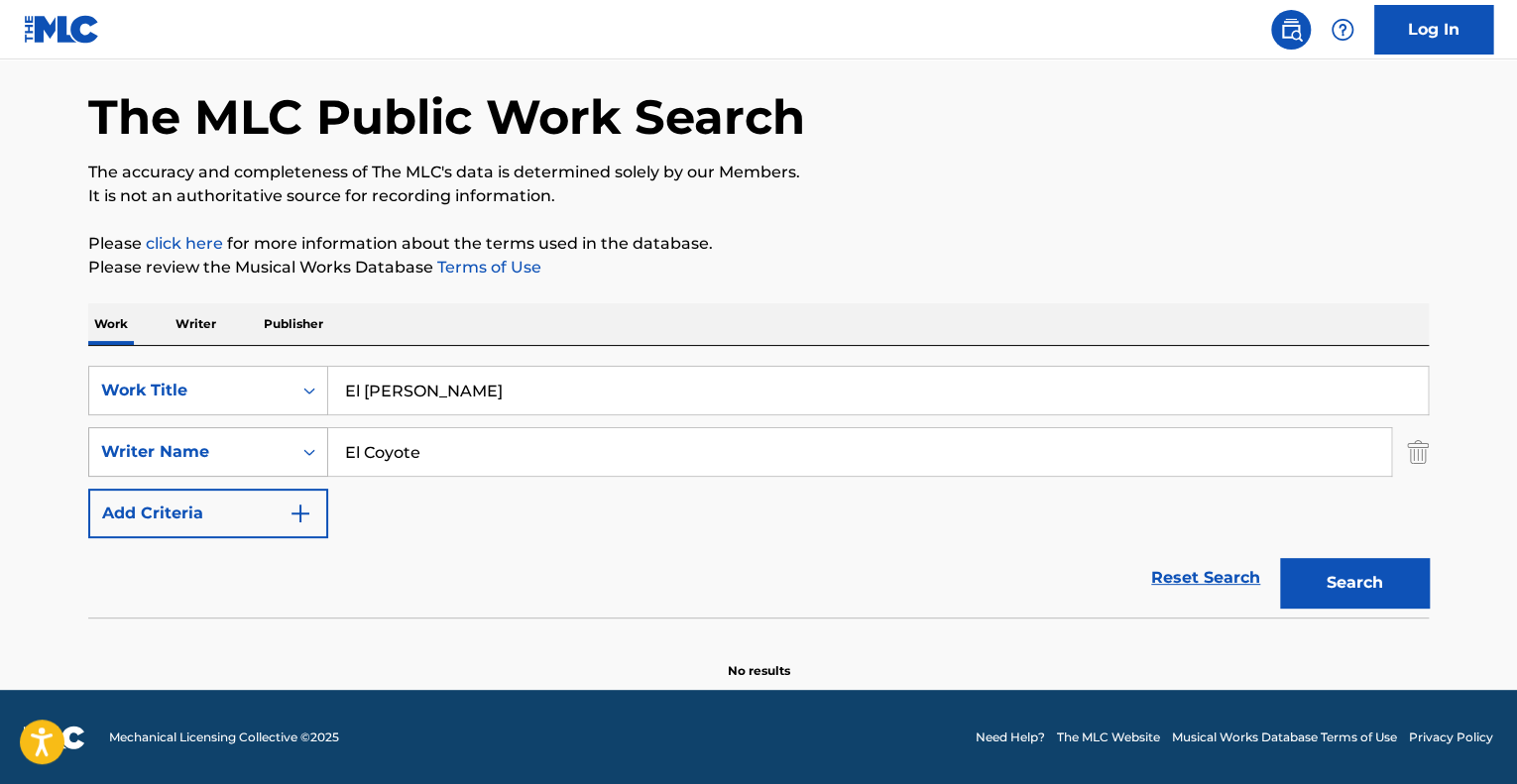 drag, startPoint x: 470, startPoint y: 454, endPoint x: 291, endPoint y: 463, distance: 179.22611 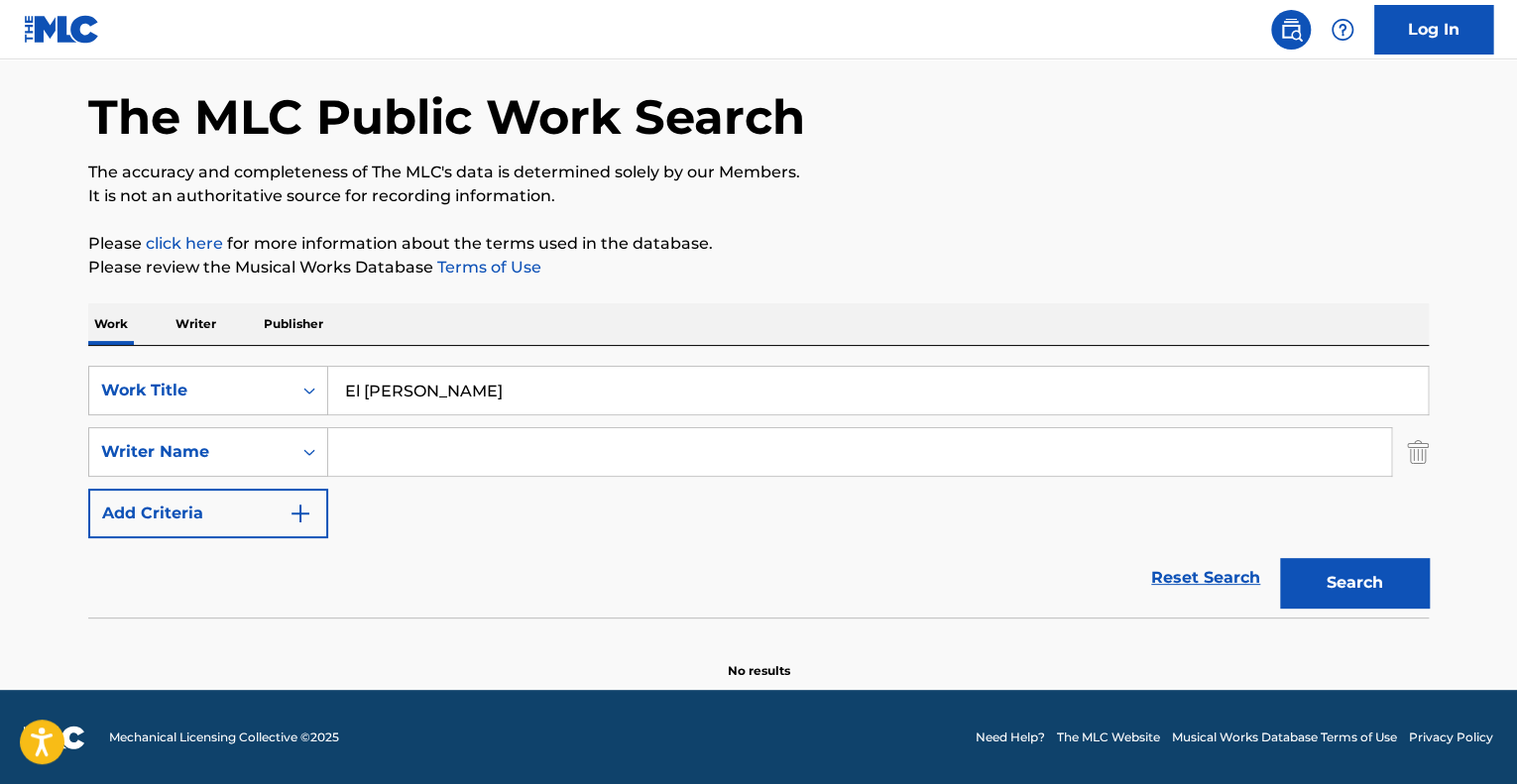 paste on "[PERSON_NAME]" 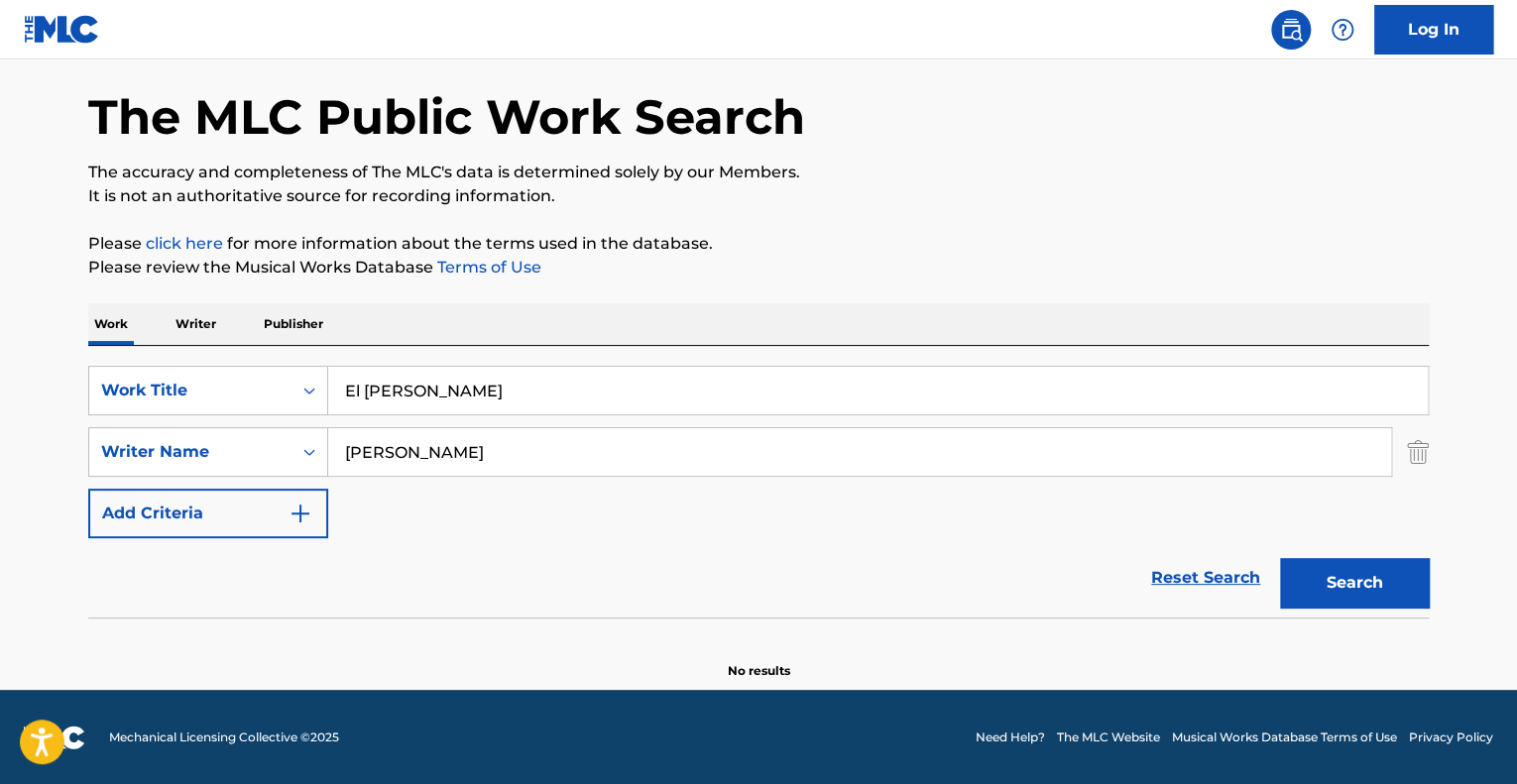 type on "[PERSON_NAME]" 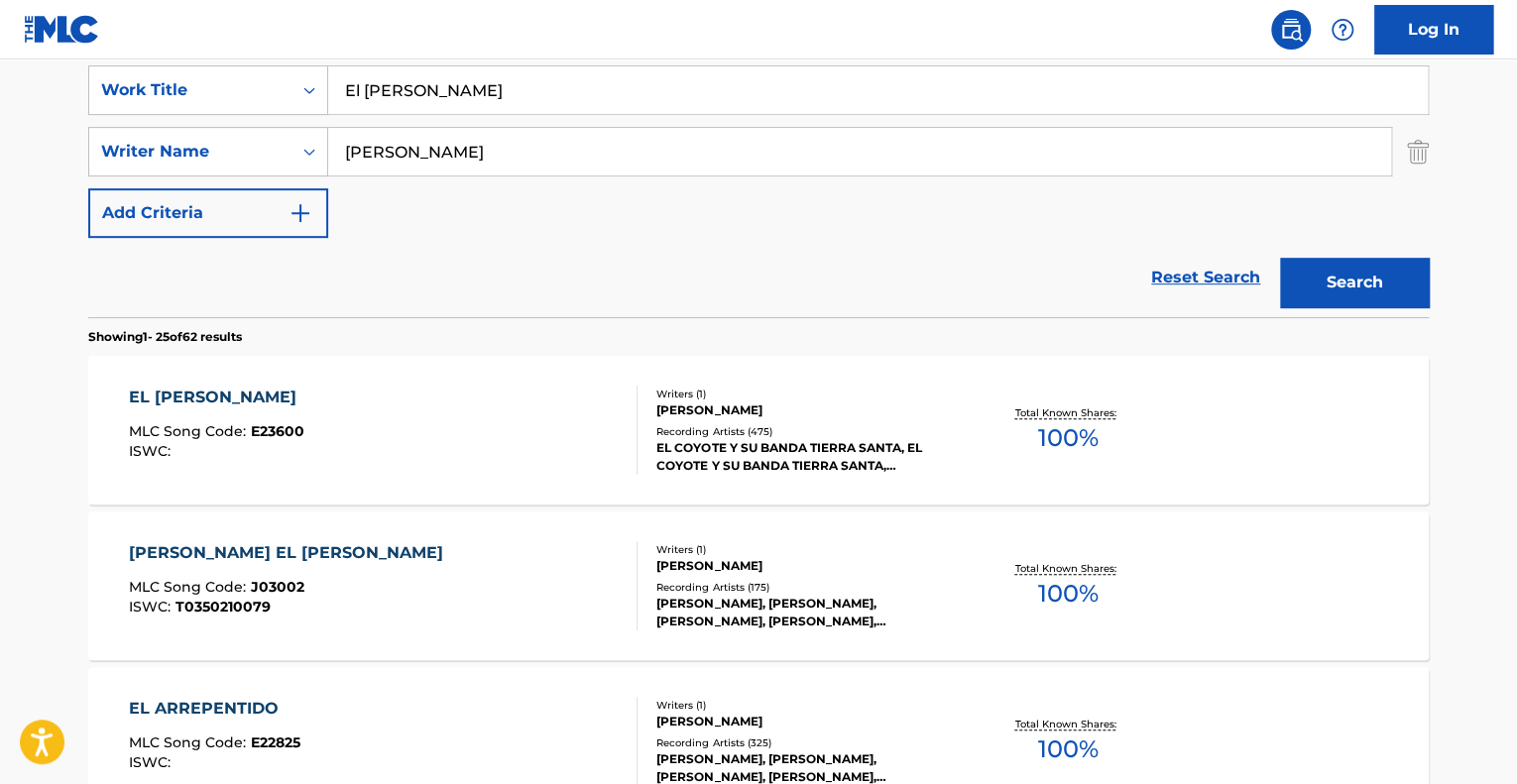 scroll, scrollTop: 472, scrollLeft: 0, axis: vertical 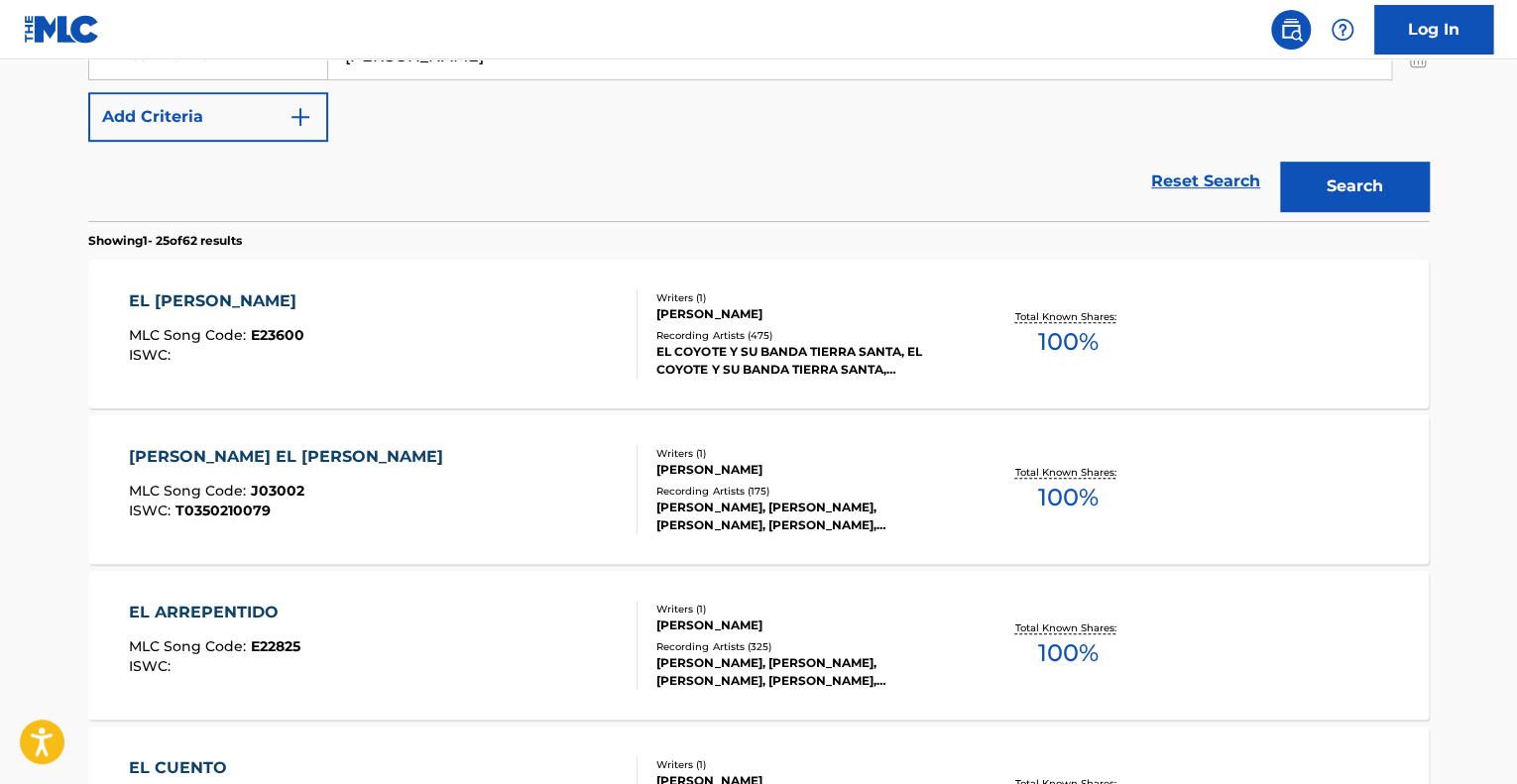 click on "EL [PERSON_NAME]" at bounding box center [217, 301] 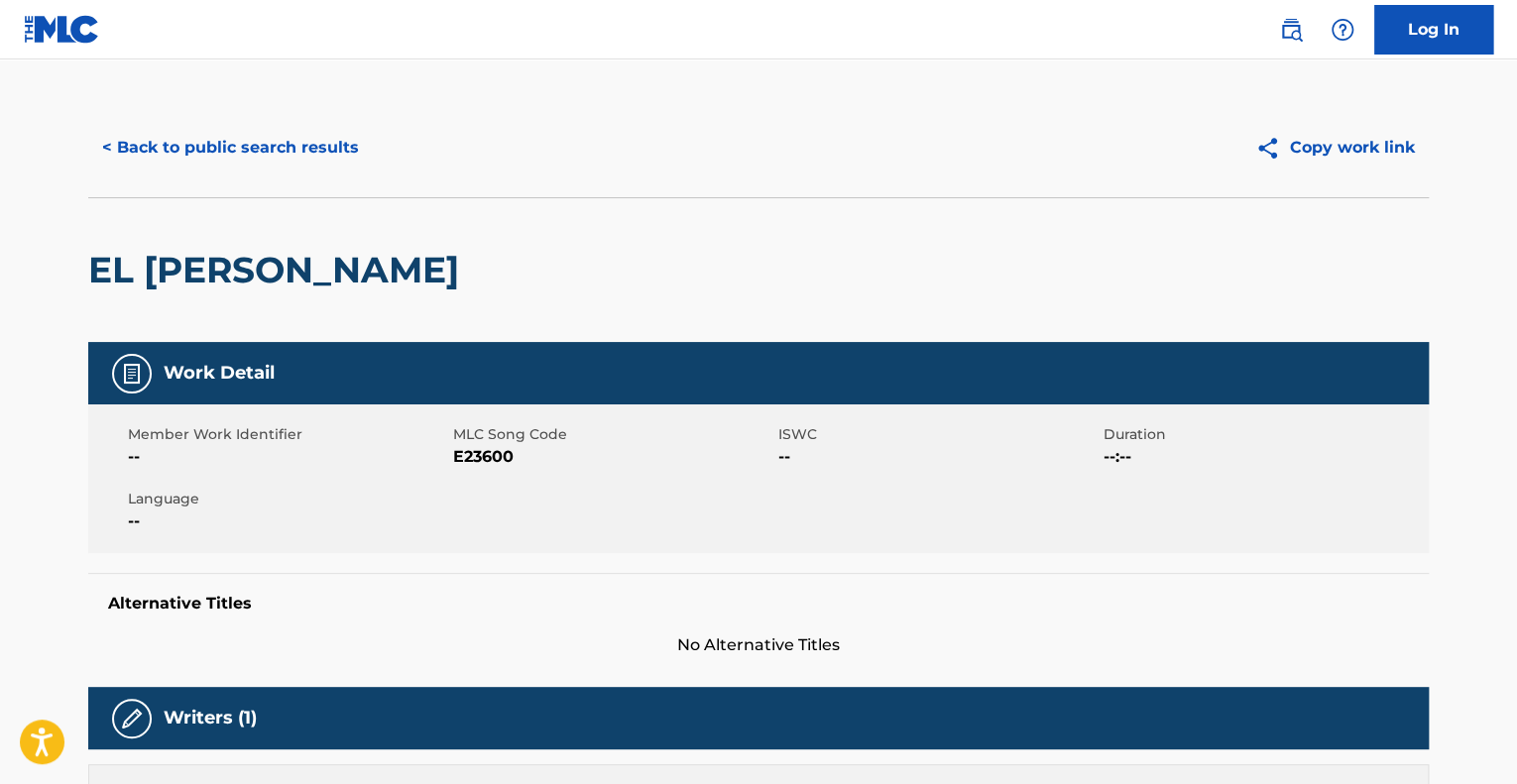 scroll, scrollTop: 0, scrollLeft: 0, axis: both 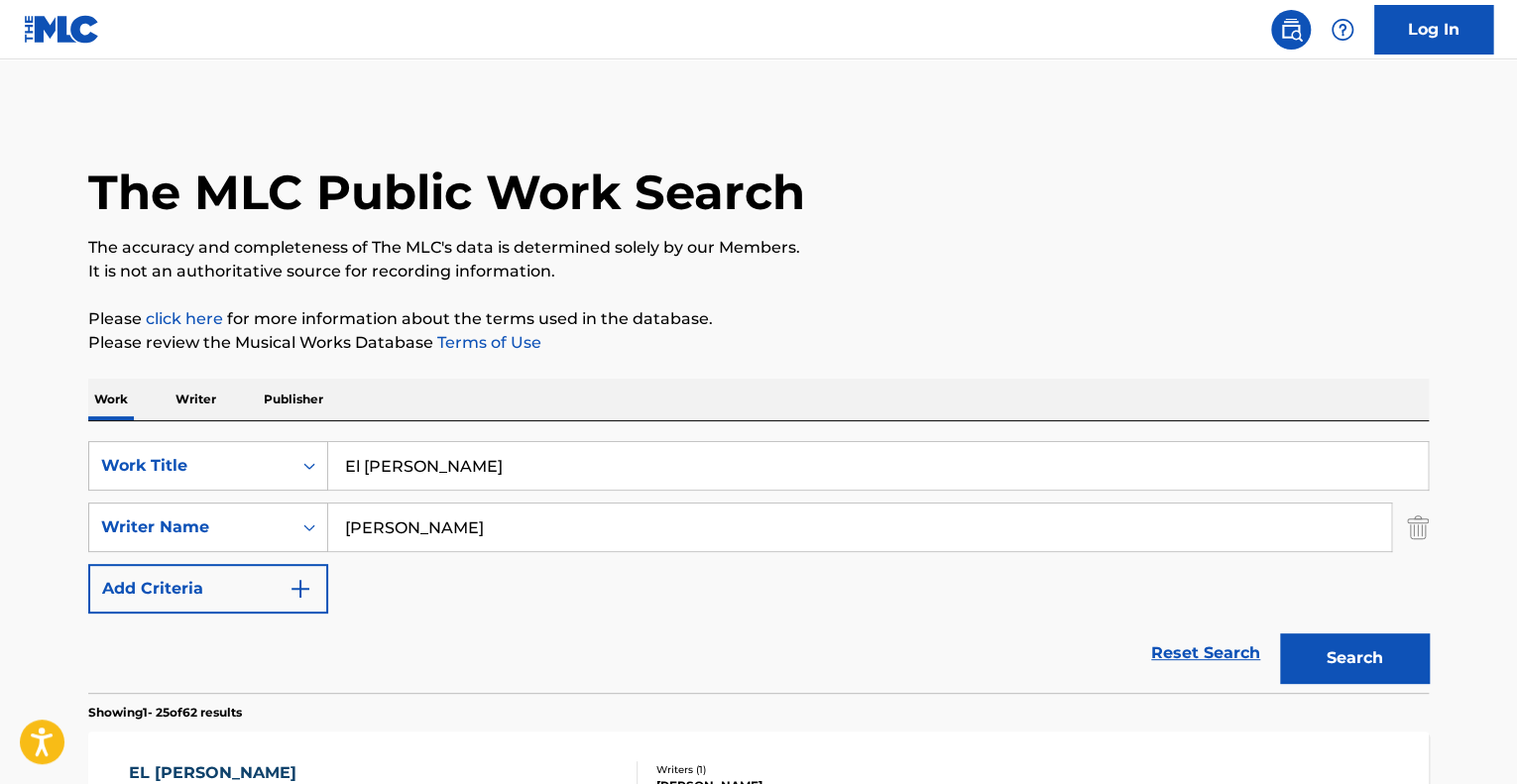 drag, startPoint x: 449, startPoint y: 479, endPoint x: 330, endPoint y: 462, distance: 120.20815 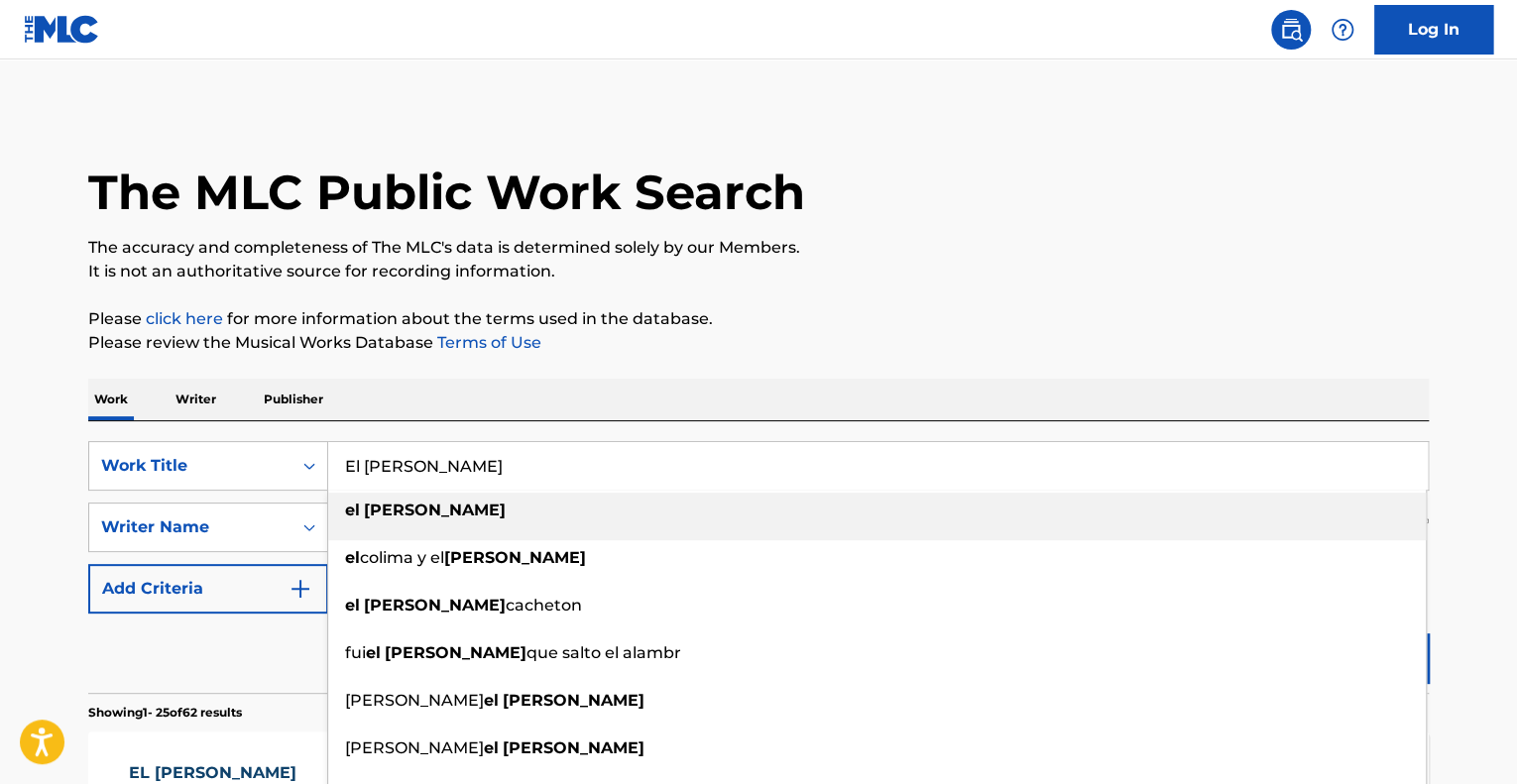 click on "El [PERSON_NAME]" at bounding box center [877, 466] 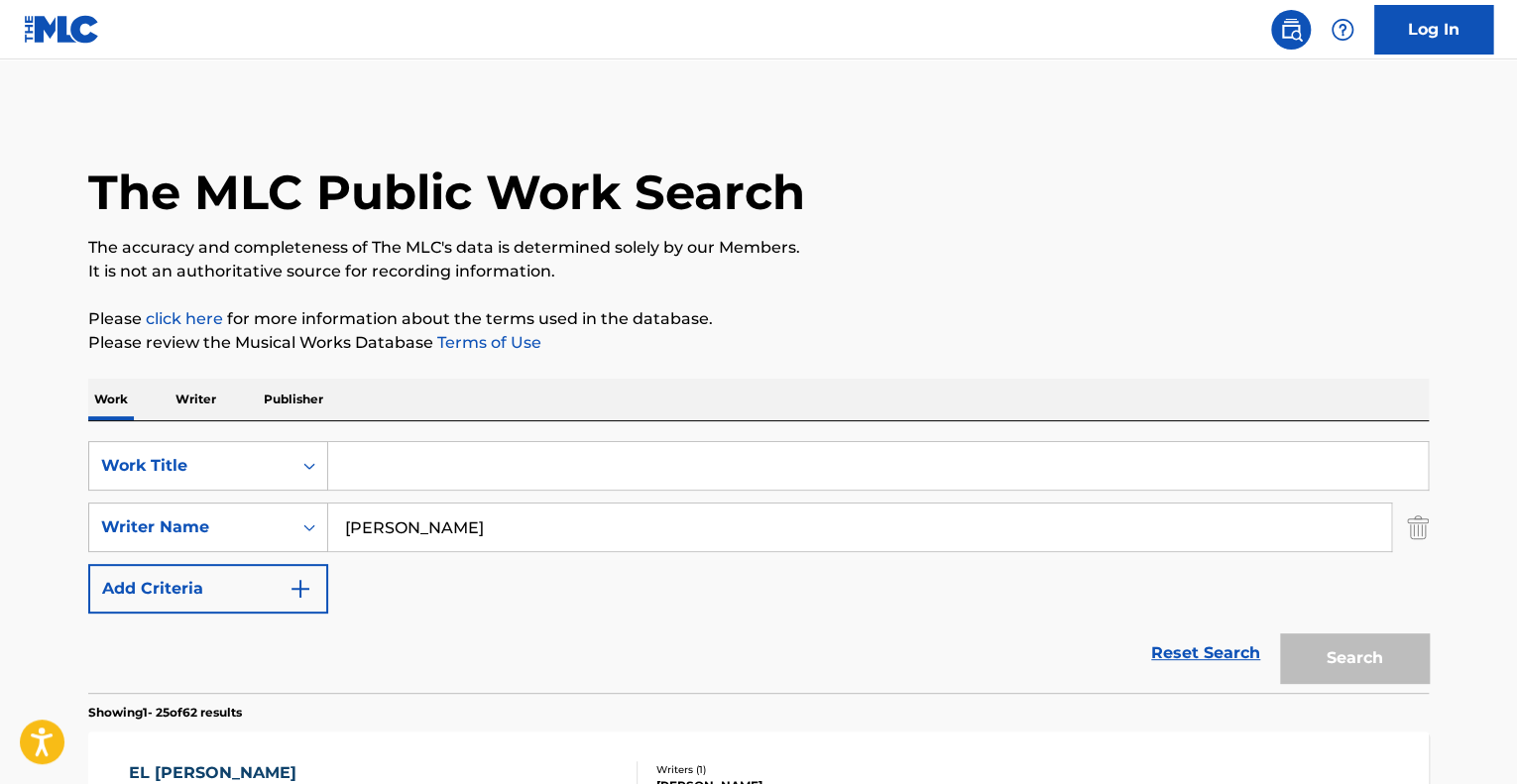paste on "El [PERSON_NAME]" 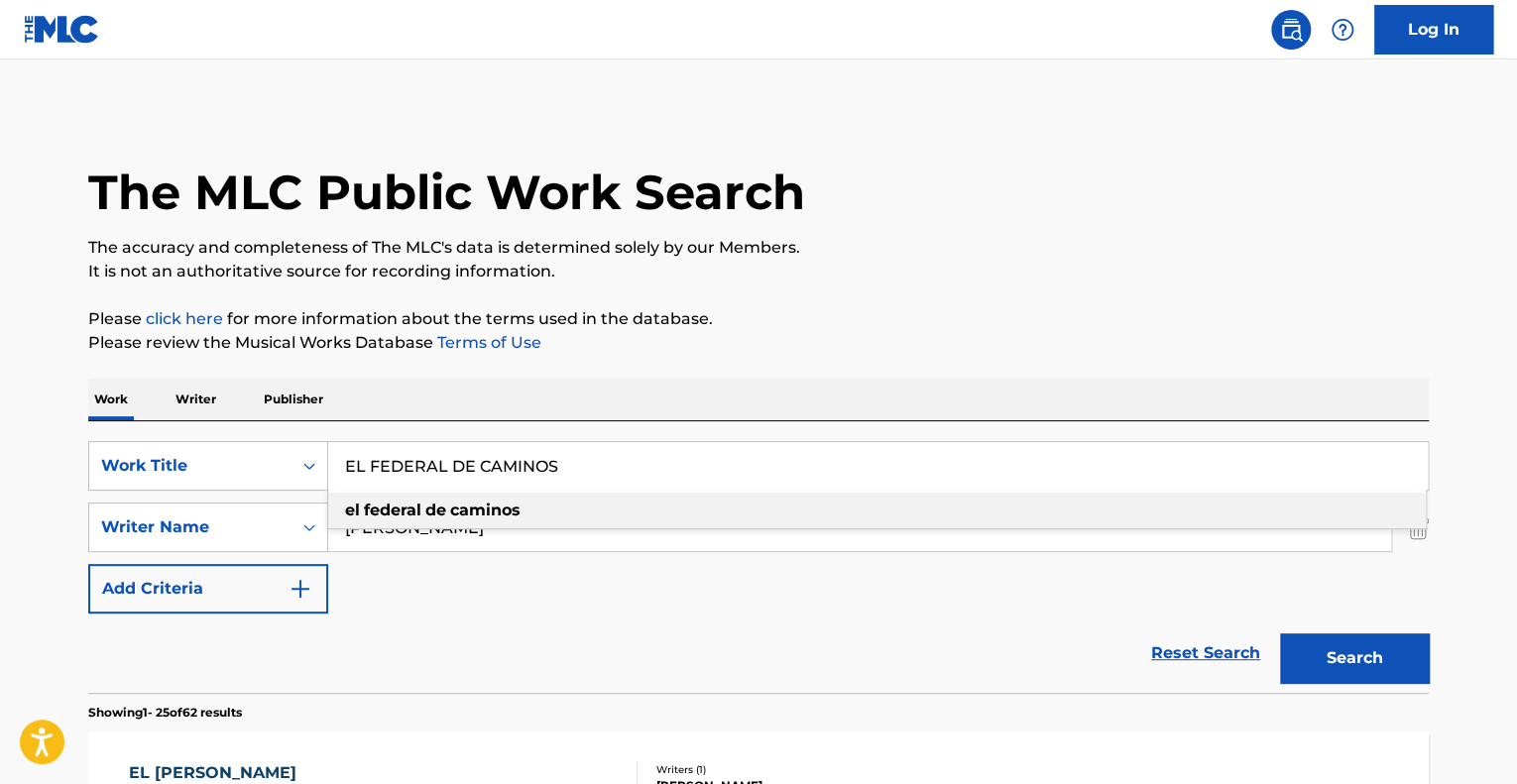 type on "EL FEDERAL DE CAMINOS" 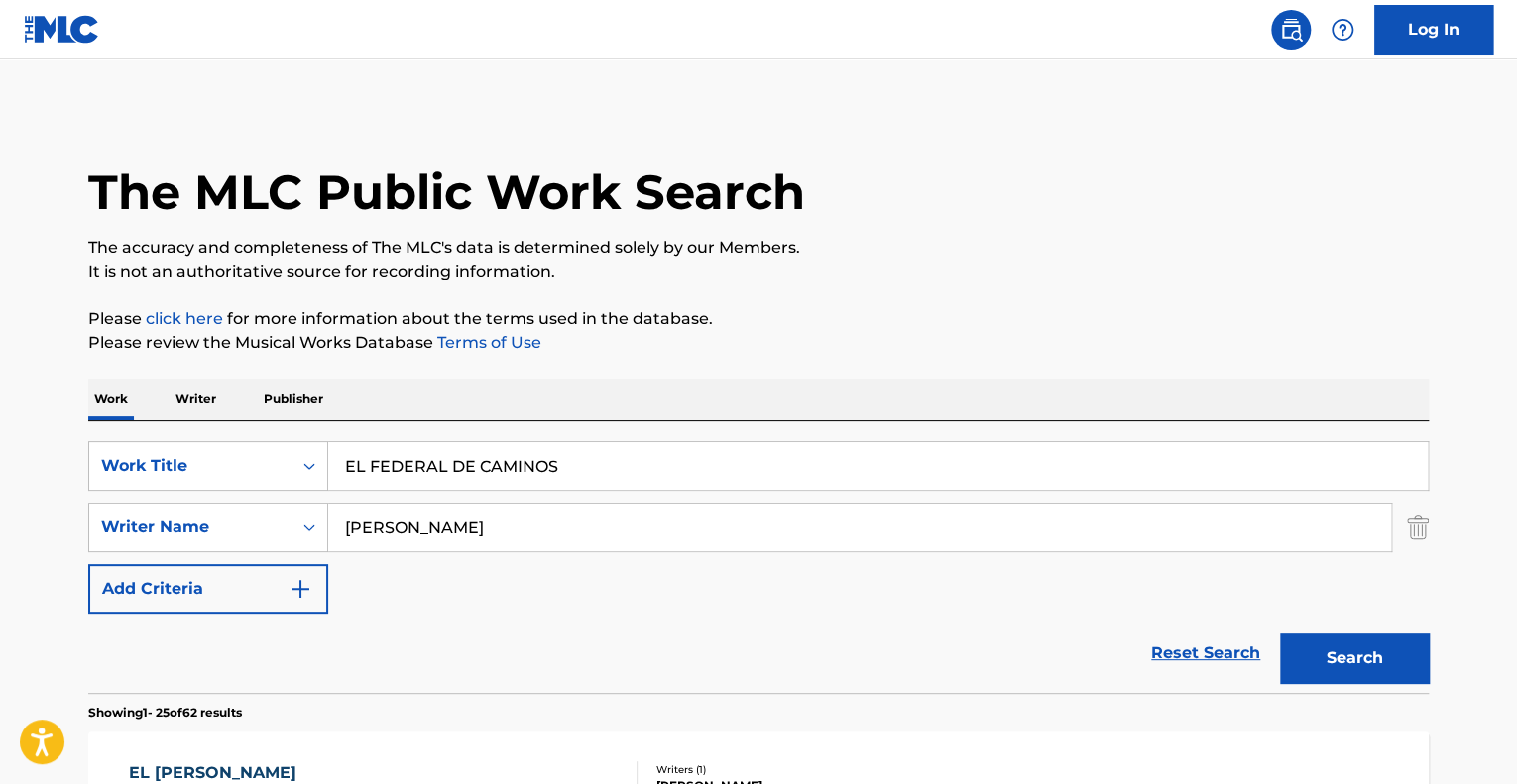drag, startPoint x: 576, startPoint y: 538, endPoint x: 368, endPoint y: 535, distance: 208.02163 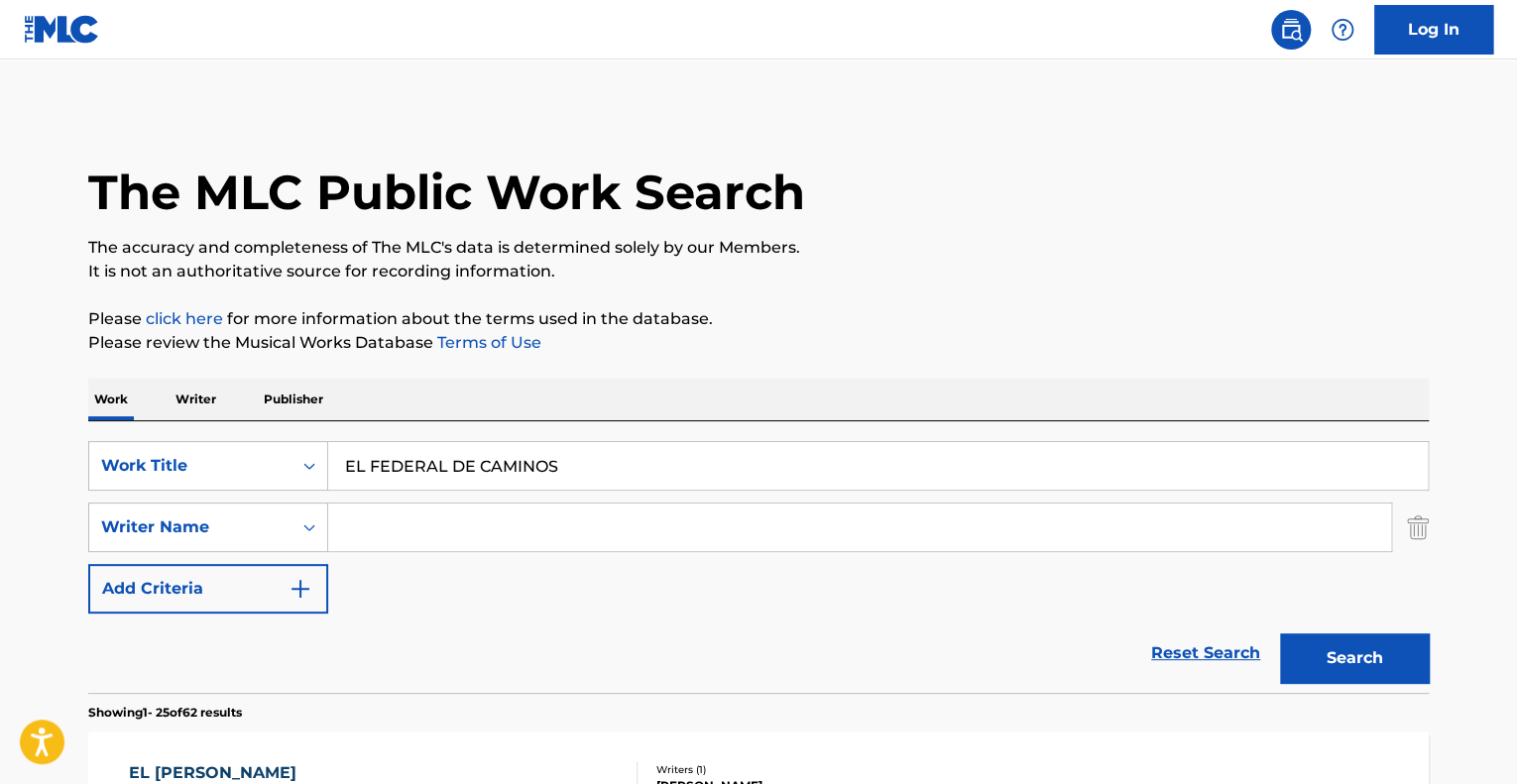 type 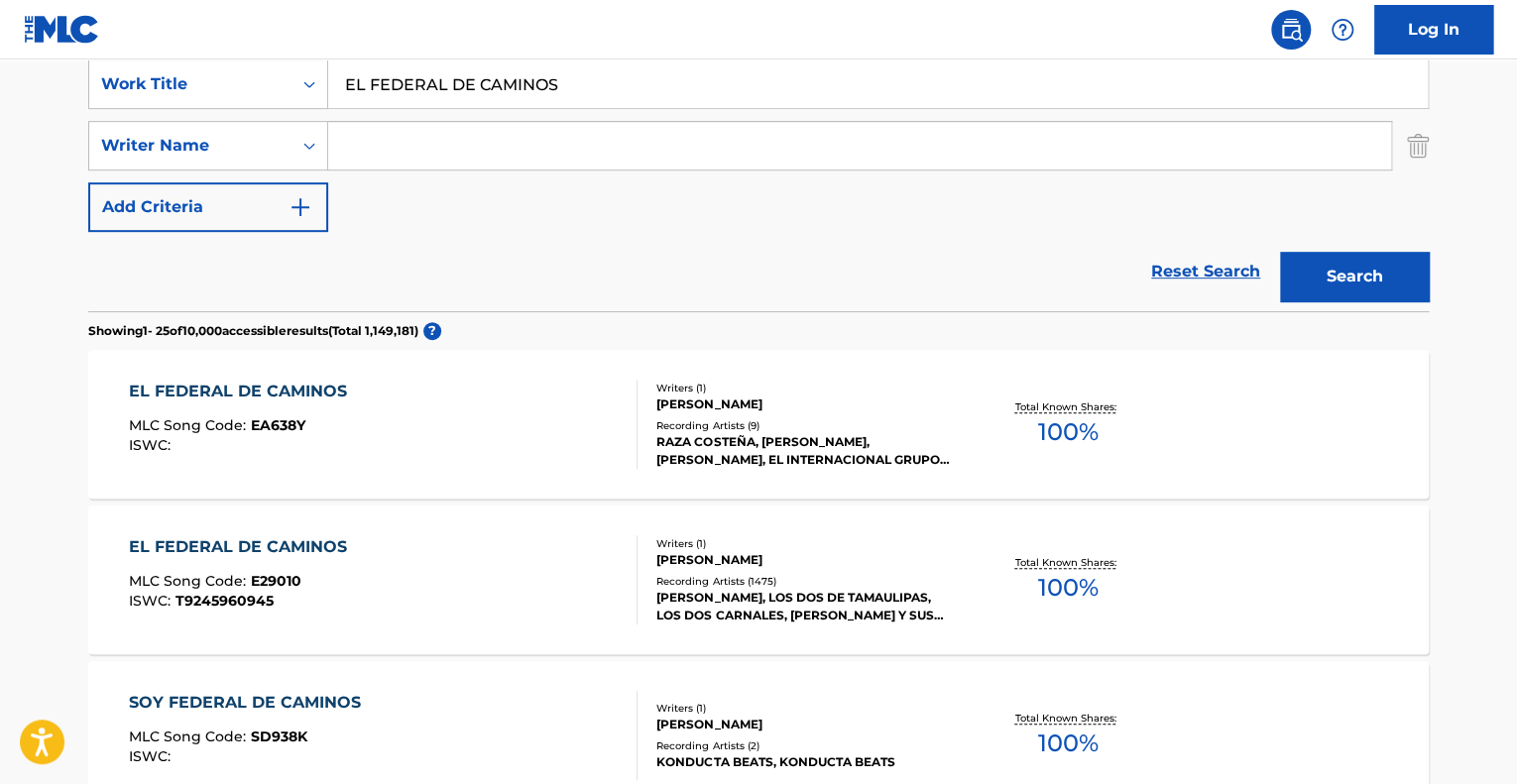 scroll, scrollTop: 496, scrollLeft: 0, axis: vertical 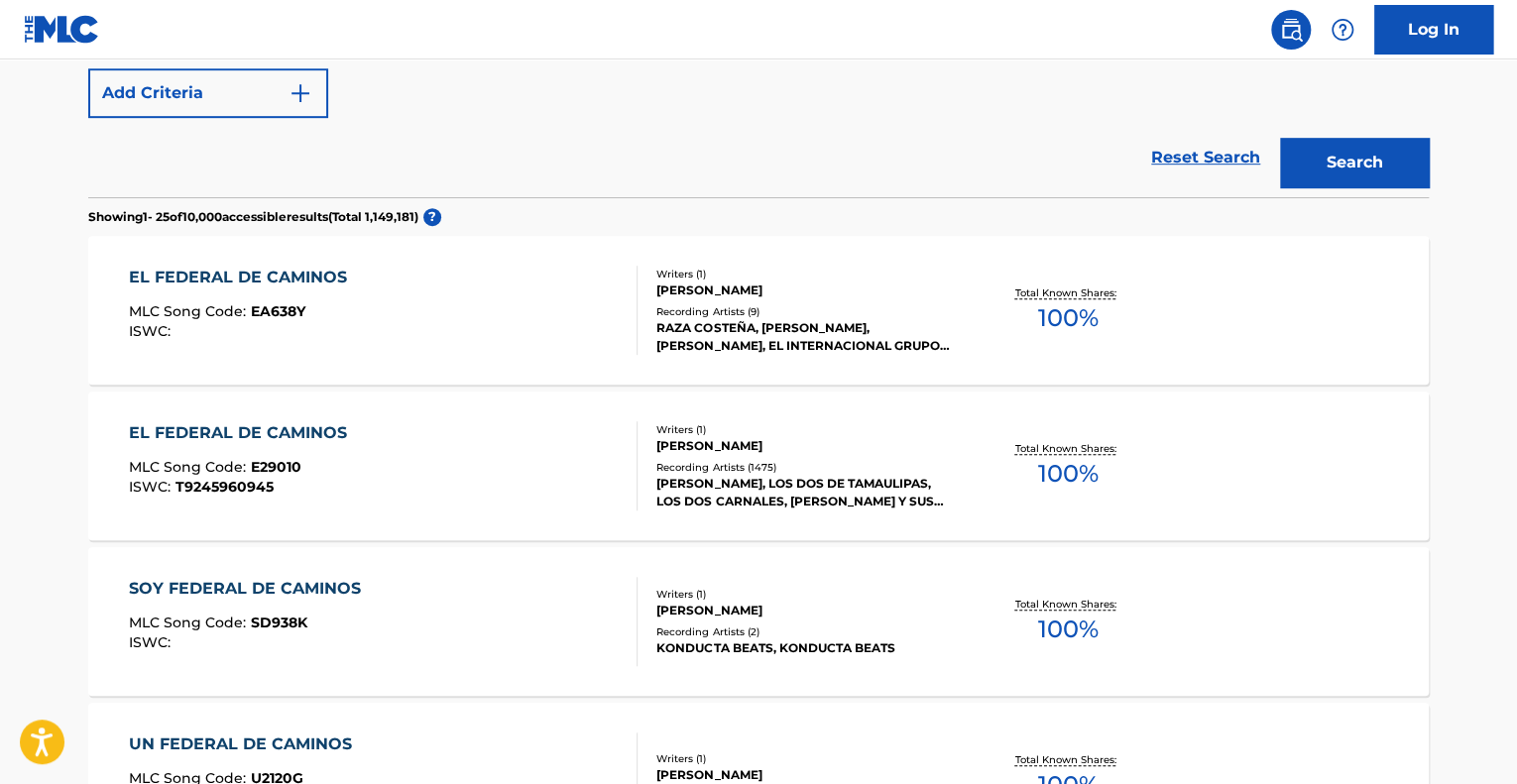 click on "EL FEDERAL DE CAMINOS" at bounding box center (243, 433) 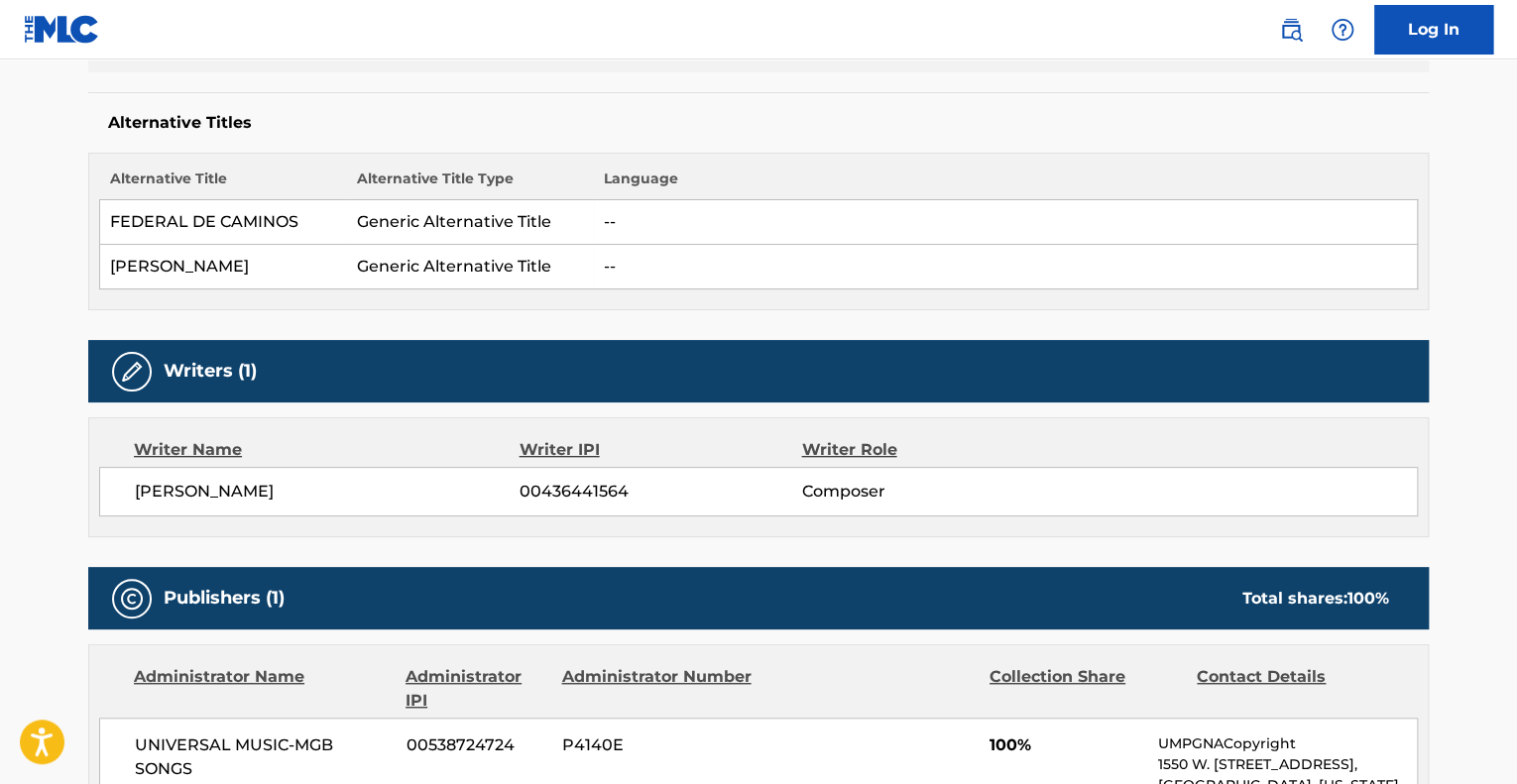 scroll, scrollTop: 496, scrollLeft: 0, axis: vertical 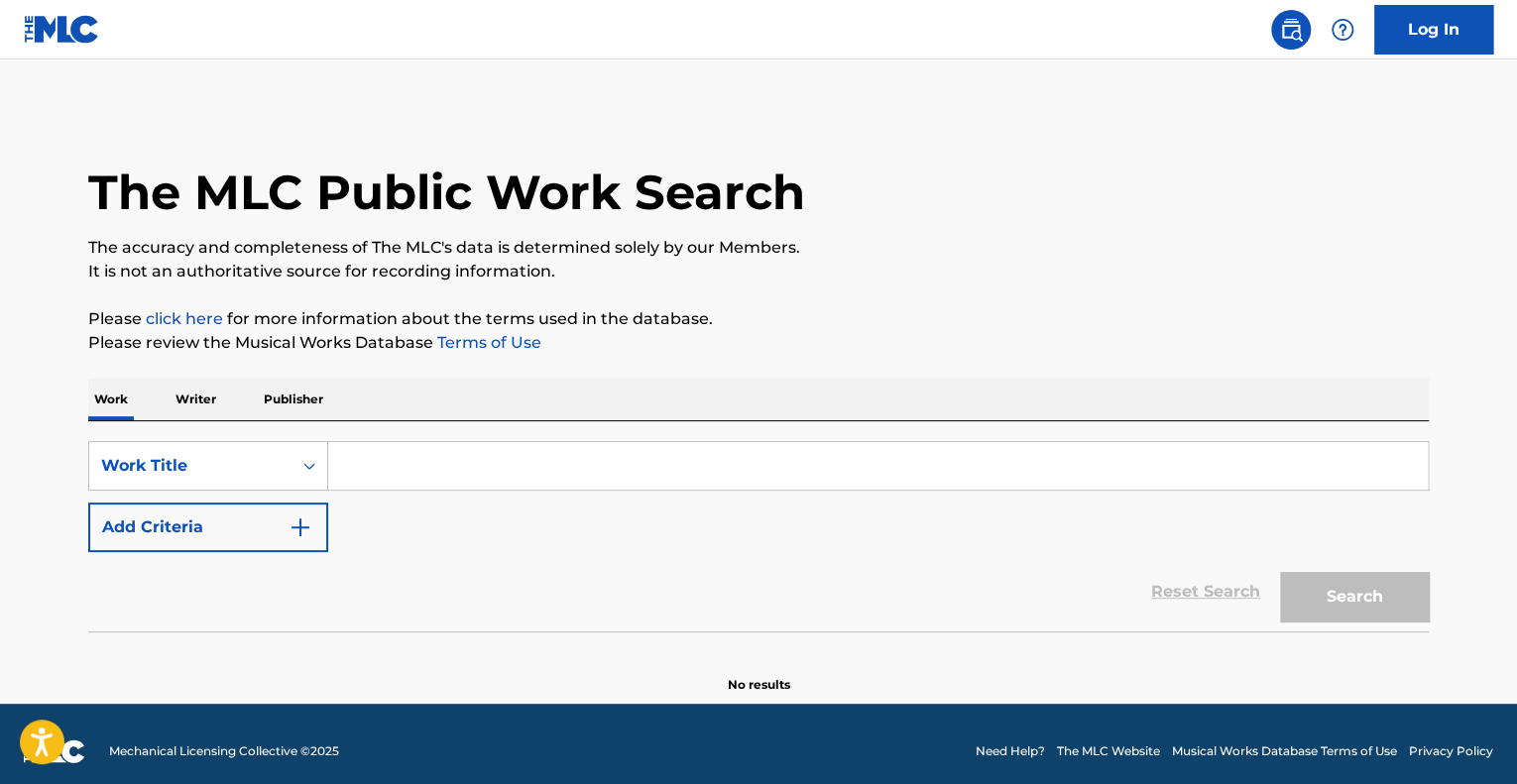 click at bounding box center (877, 466) 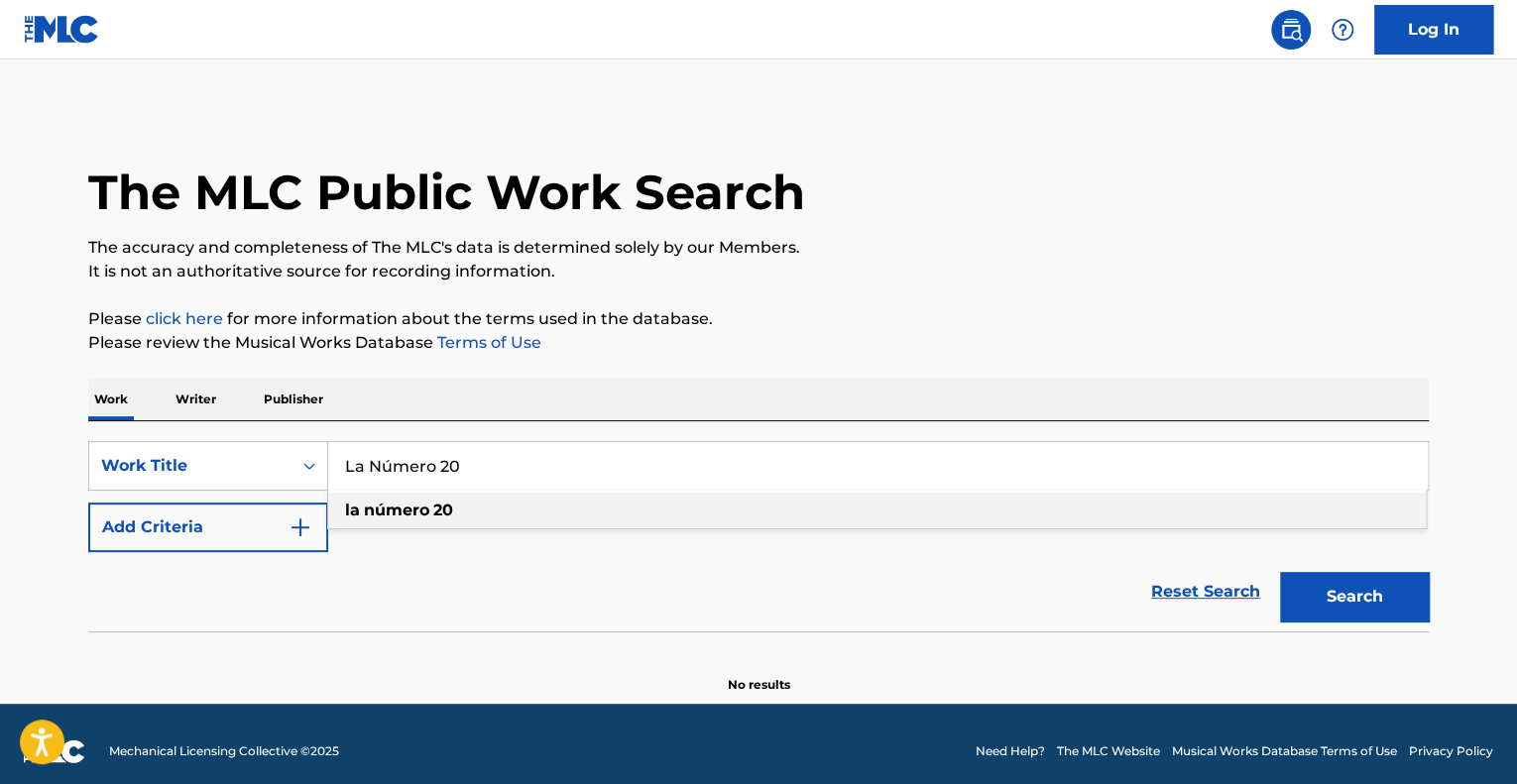 type on "La Número 20" 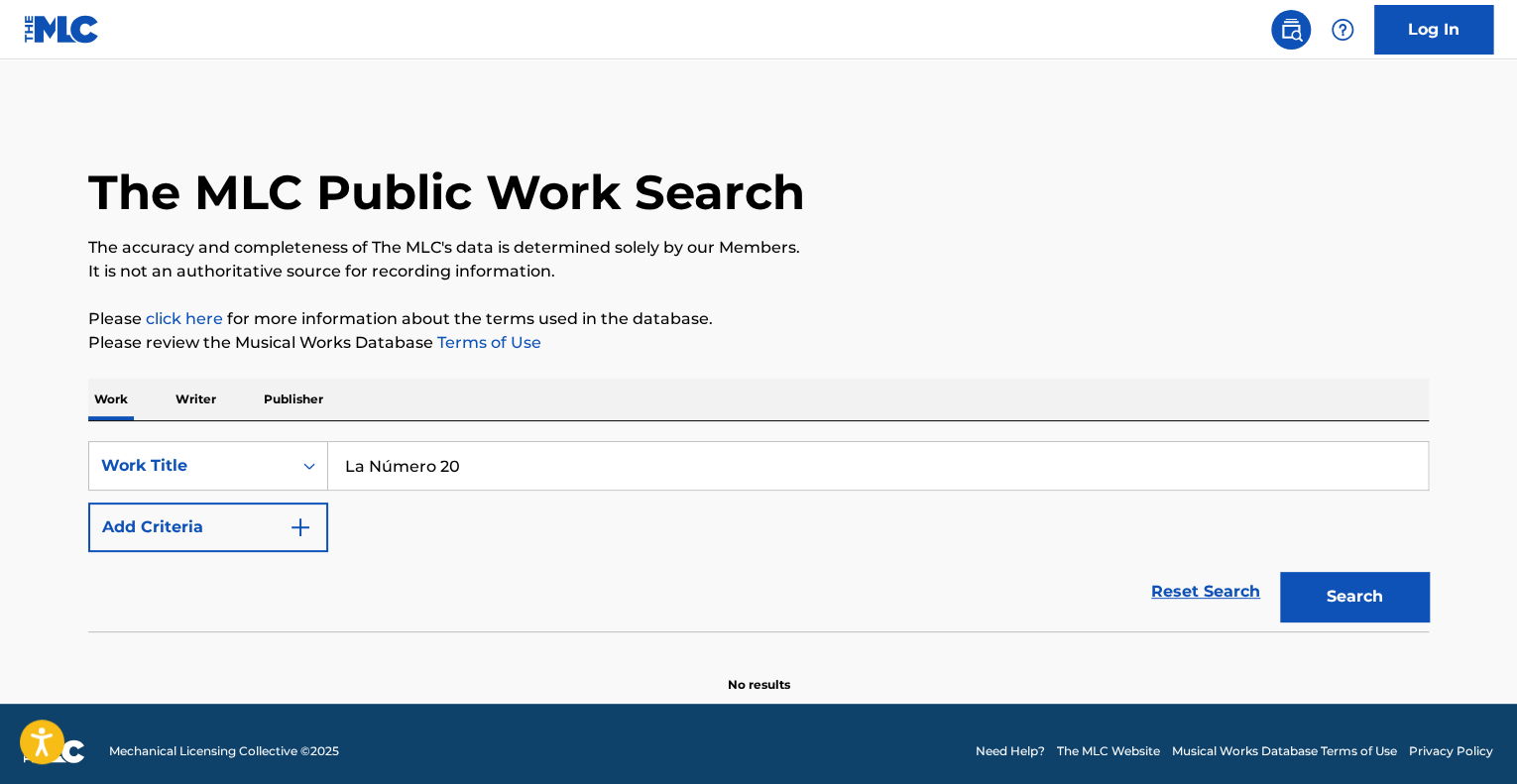 click on "Search" at bounding box center (1354, 597) 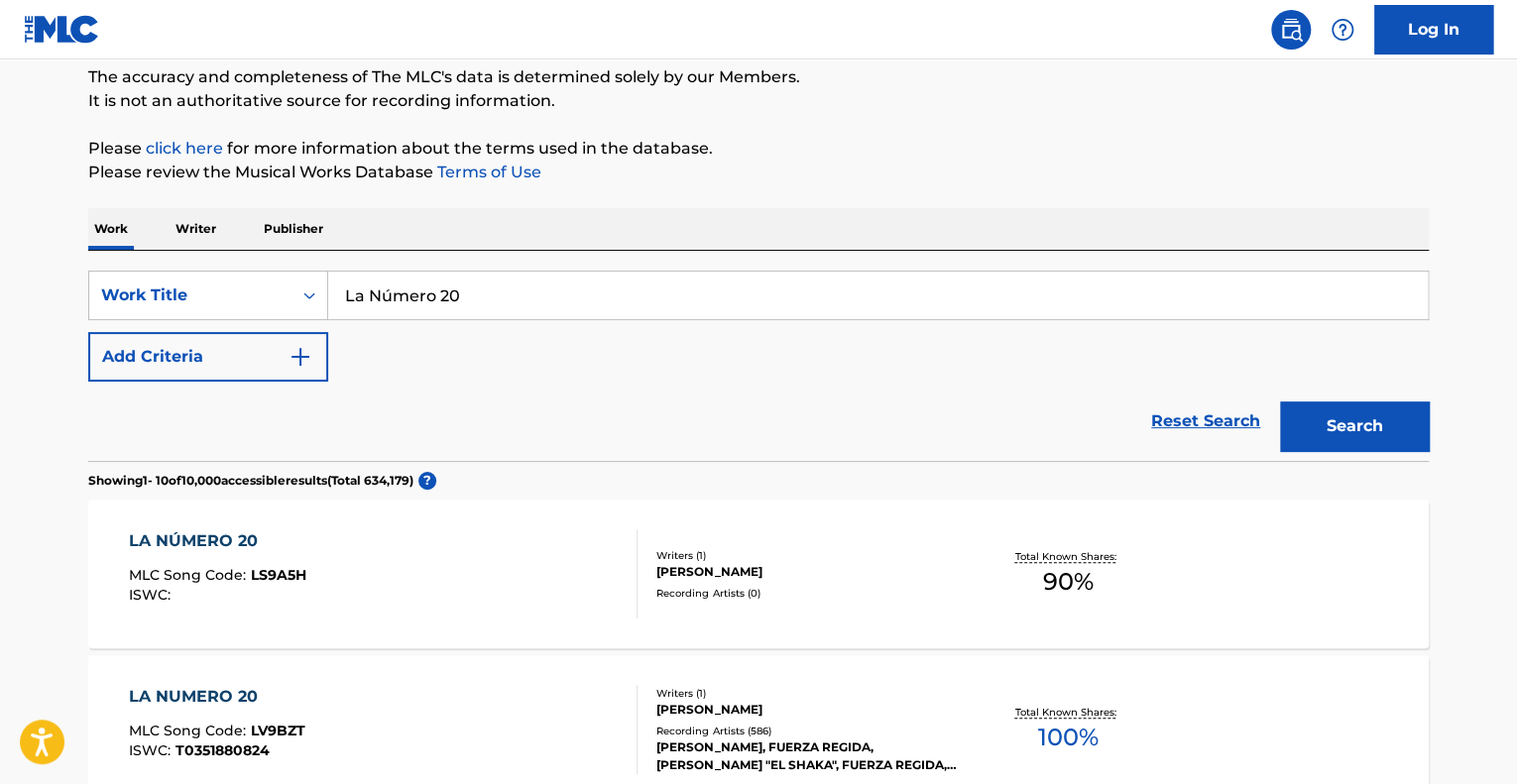 scroll, scrollTop: 297, scrollLeft: 0, axis: vertical 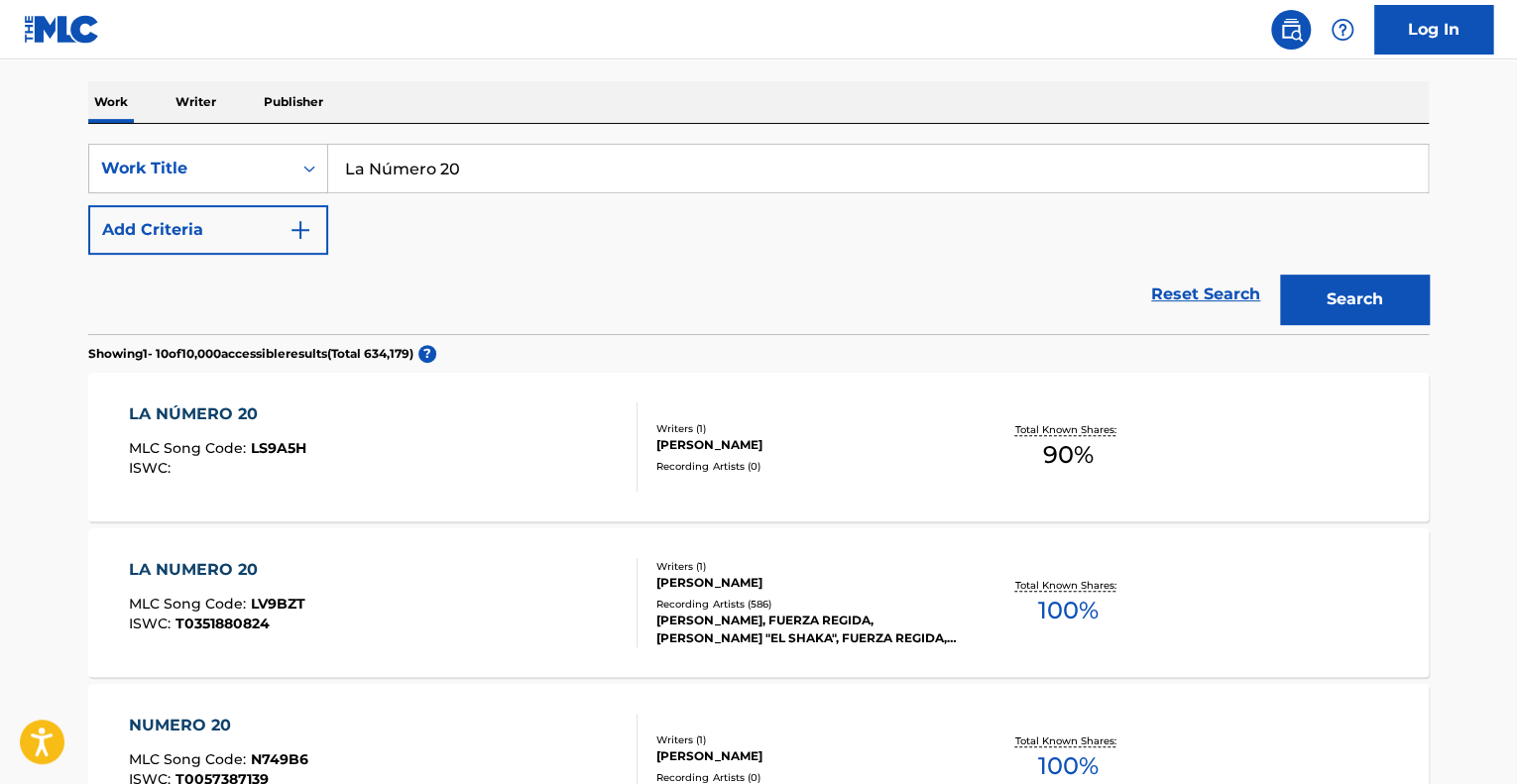 click on "ISIDRO CHAVEZ ESPINOZA" at bounding box center (806, 583) 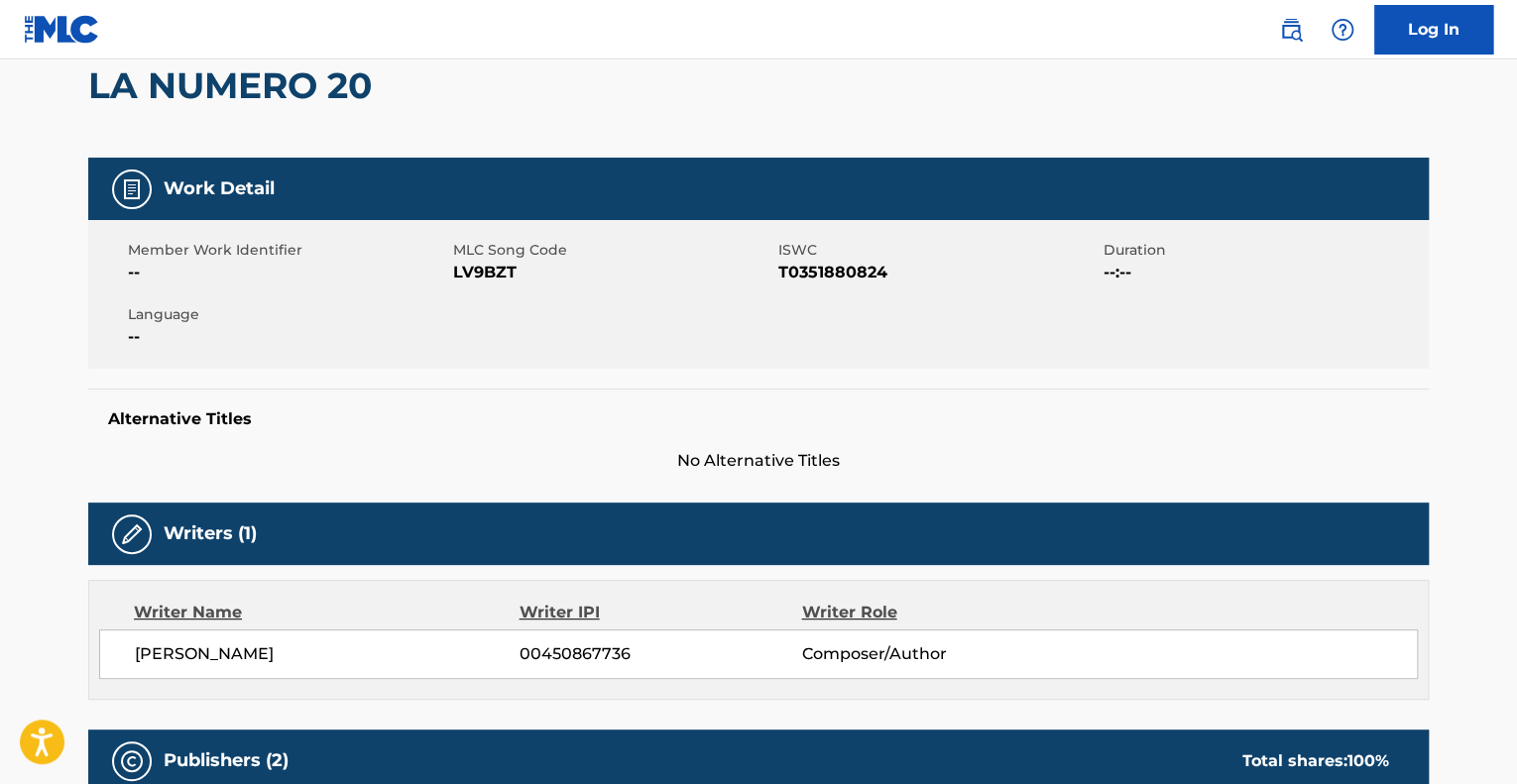 scroll, scrollTop: 198, scrollLeft: 0, axis: vertical 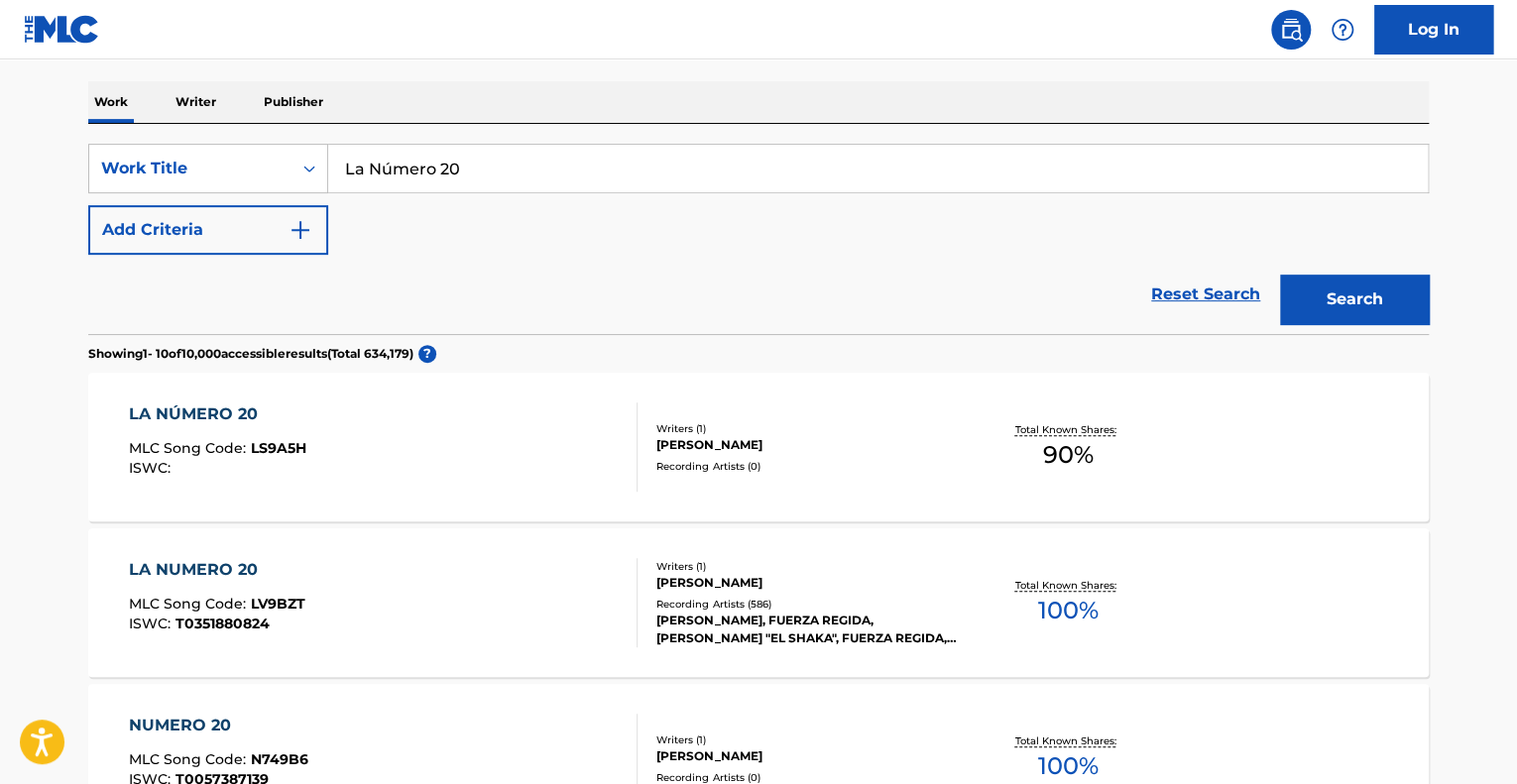 click on "ISIDRO CHAVEZ ESPINOZA" at bounding box center [806, 583] 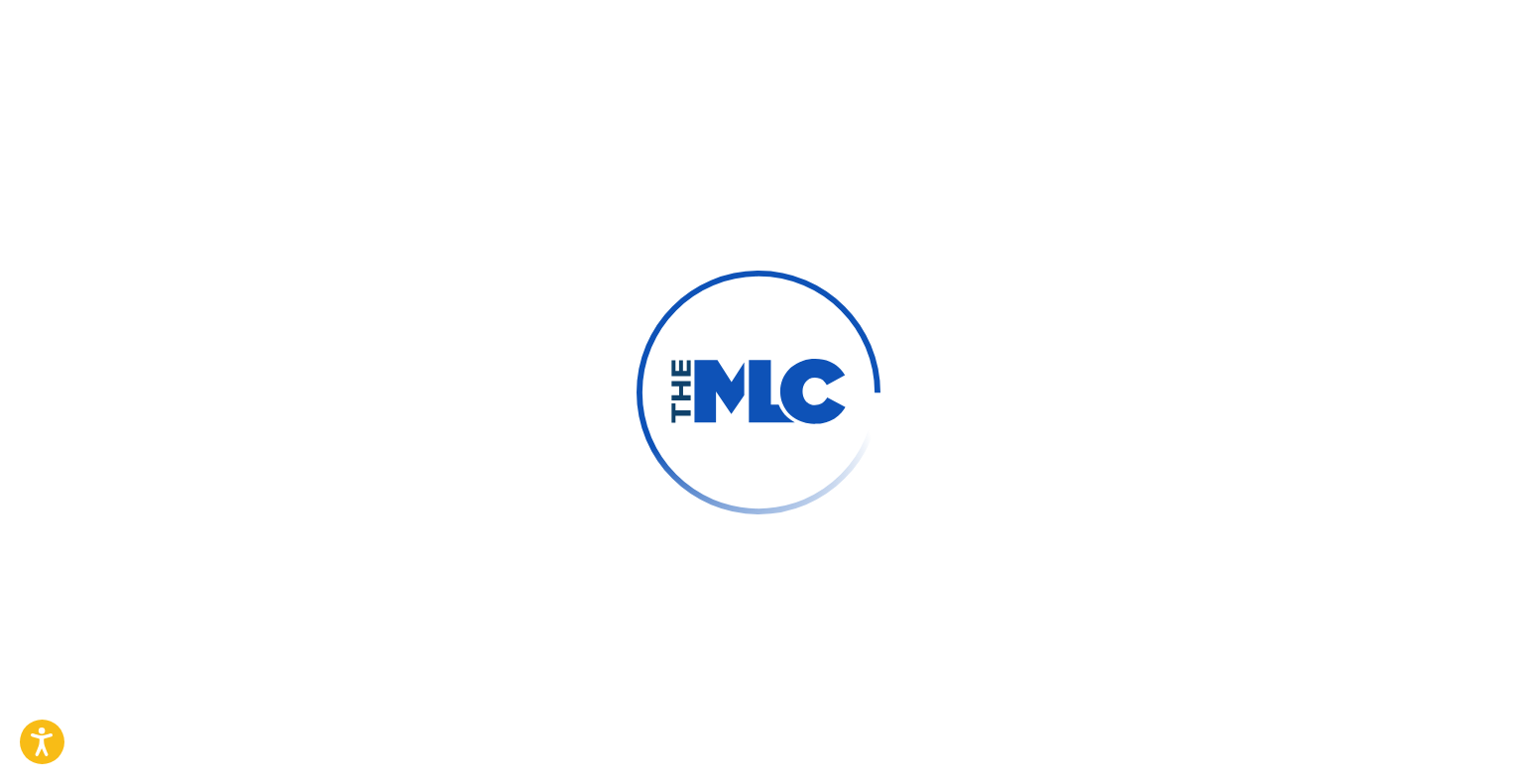 scroll, scrollTop: 0, scrollLeft: 0, axis: both 